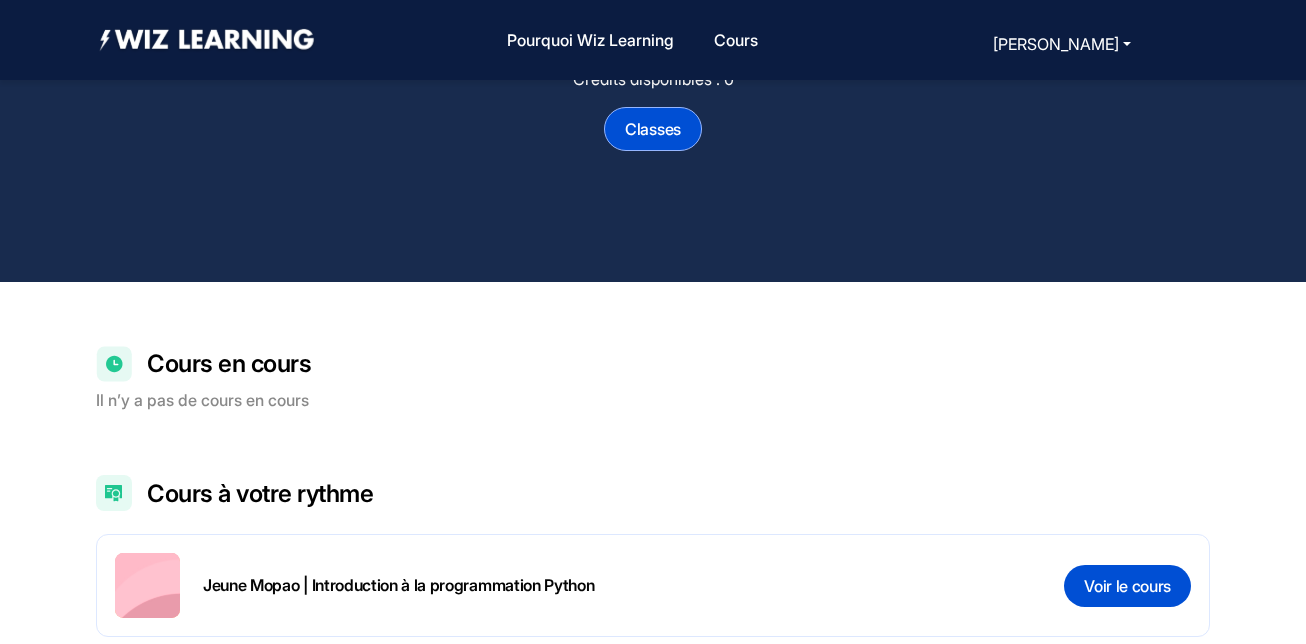 scroll, scrollTop: 500, scrollLeft: 0, axis: vertical 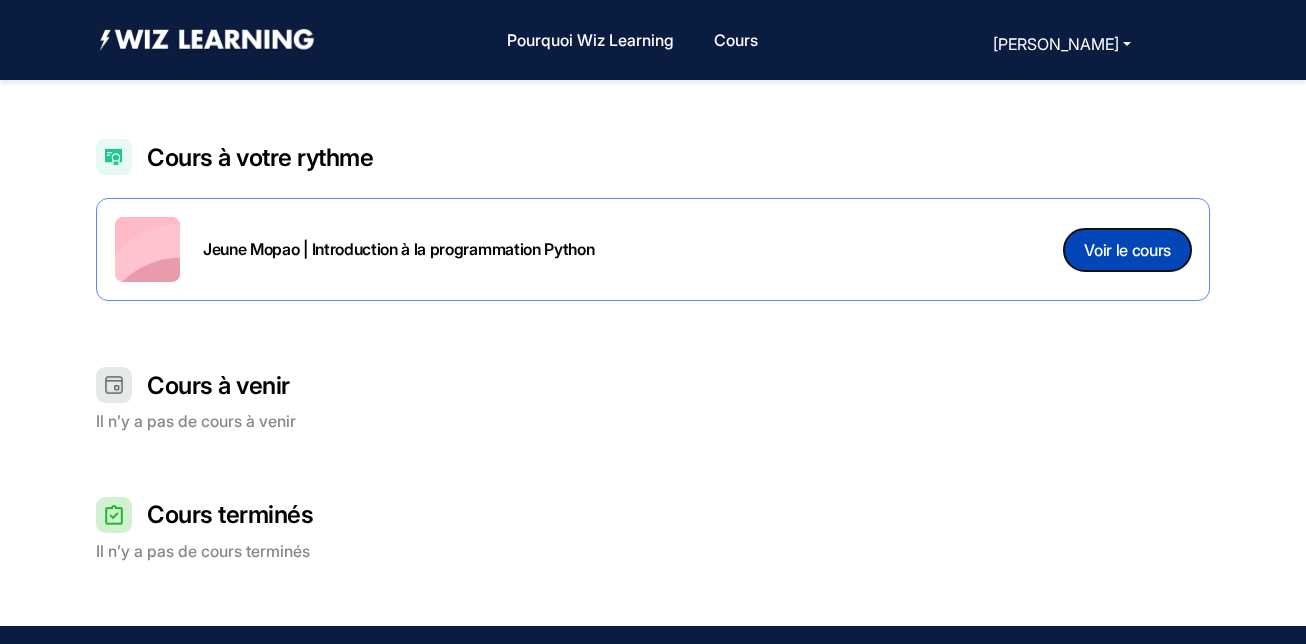 click on "Voir le cours" 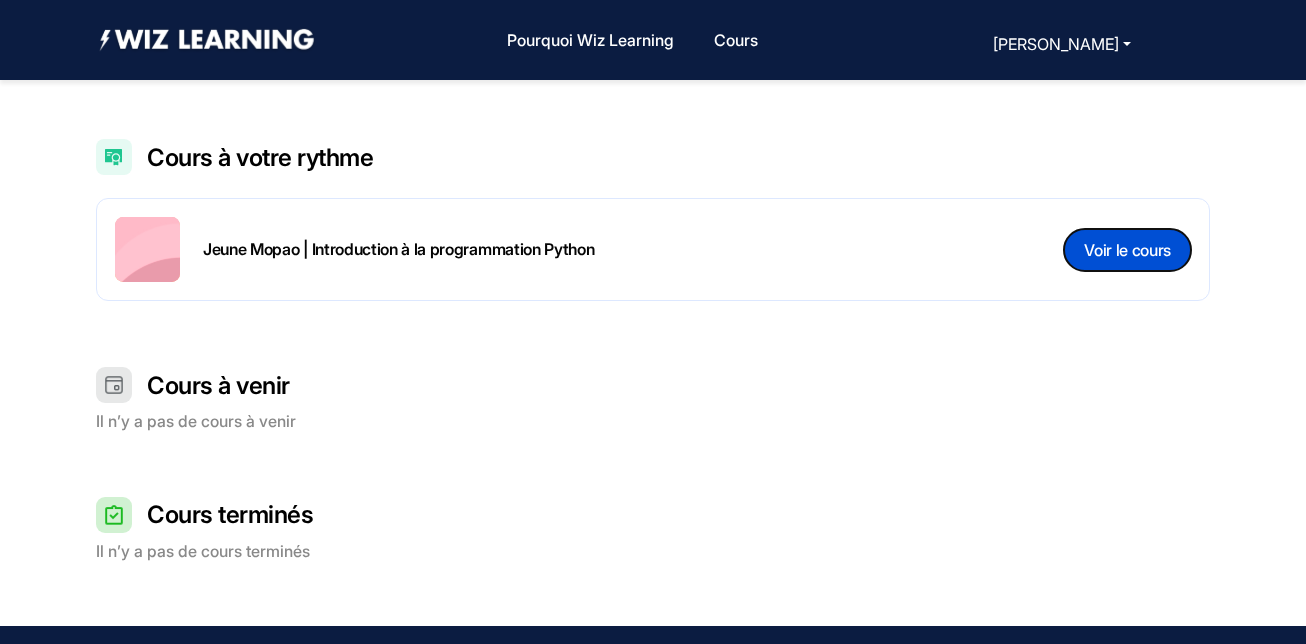 type 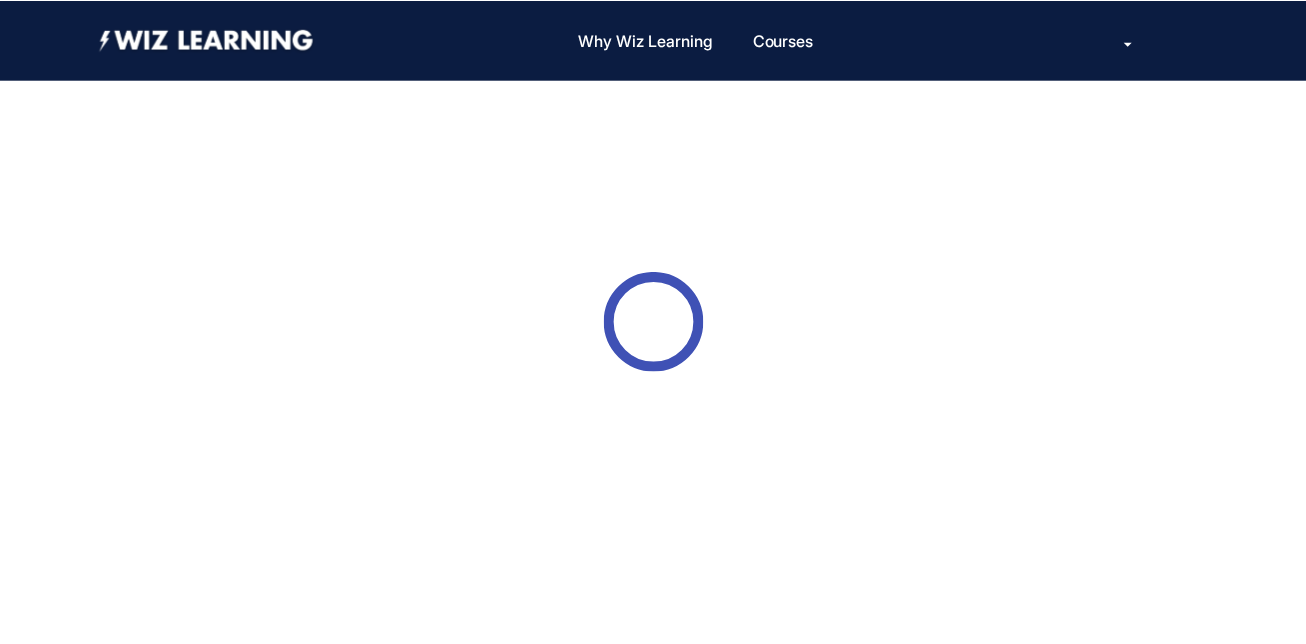 scroll, scrollTop: 0, scrollLeft: 0, axis: both 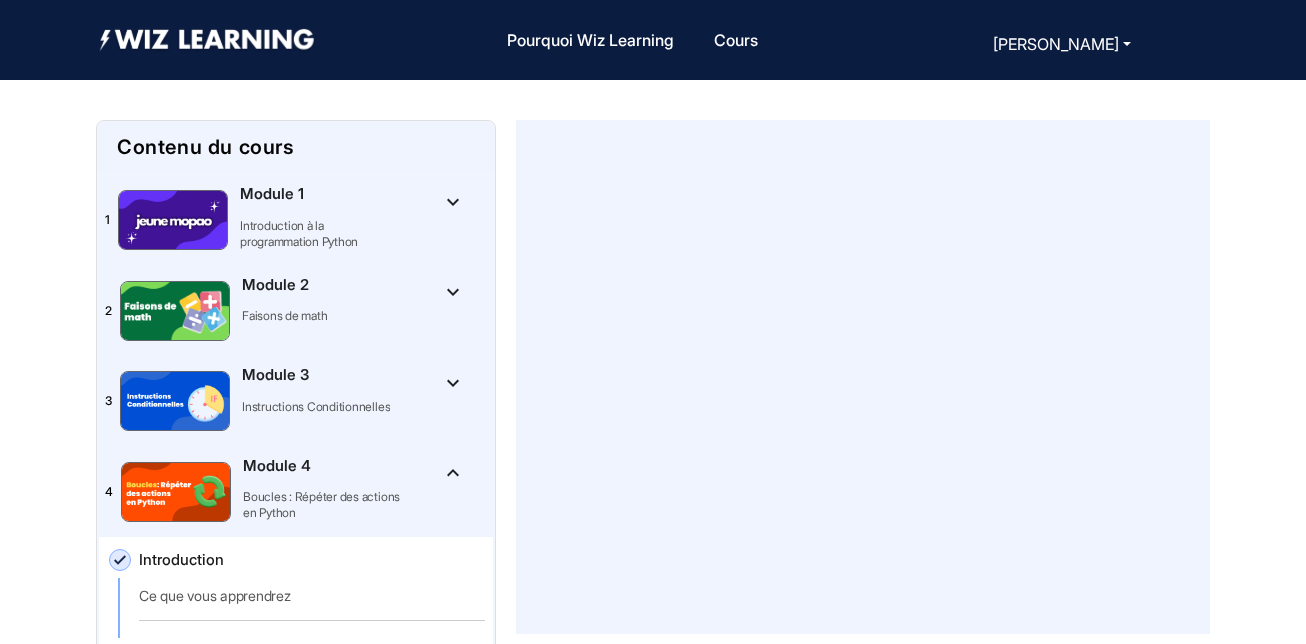 click on "keyboard_arrow_up" 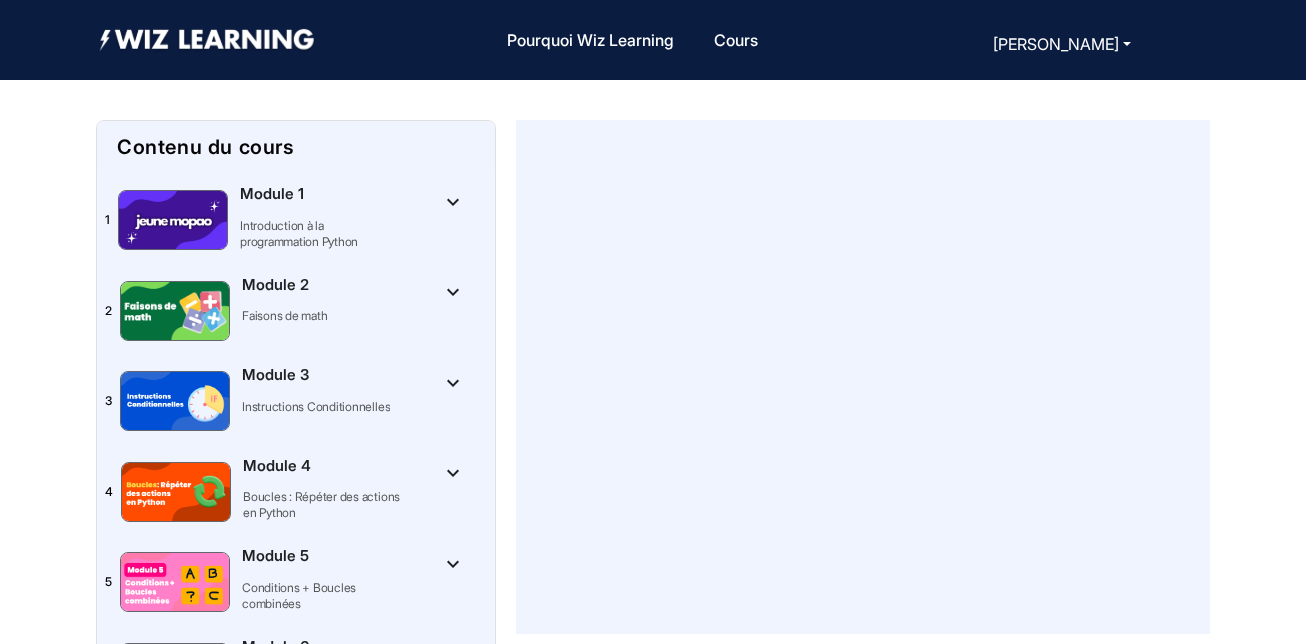 scroll, scrollTop: 544, scrollLeft: 0, axis: vertical 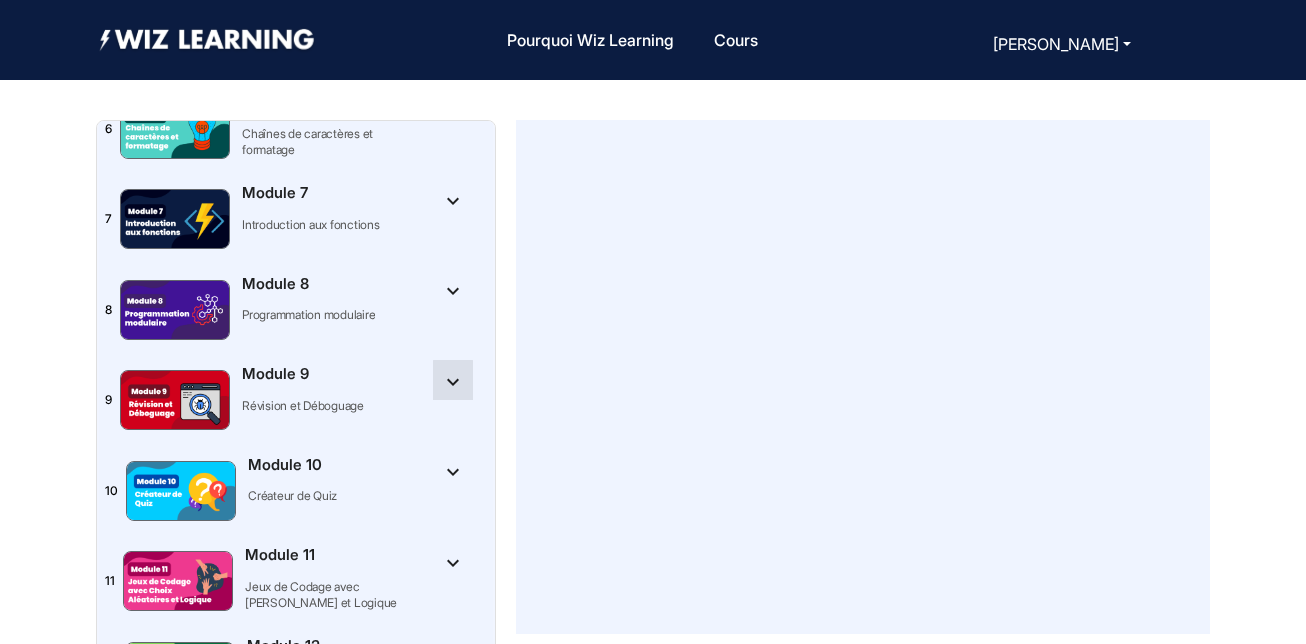 click on "keyboard_arrow_down" 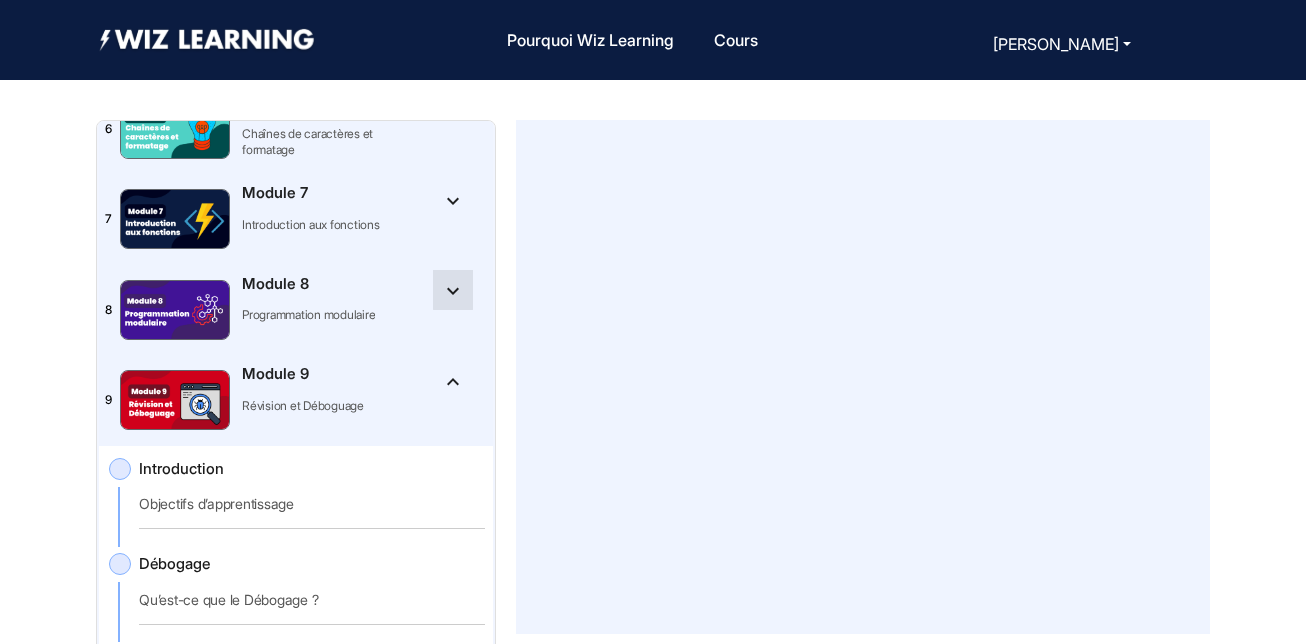 click on "keyboard_arrow_down" 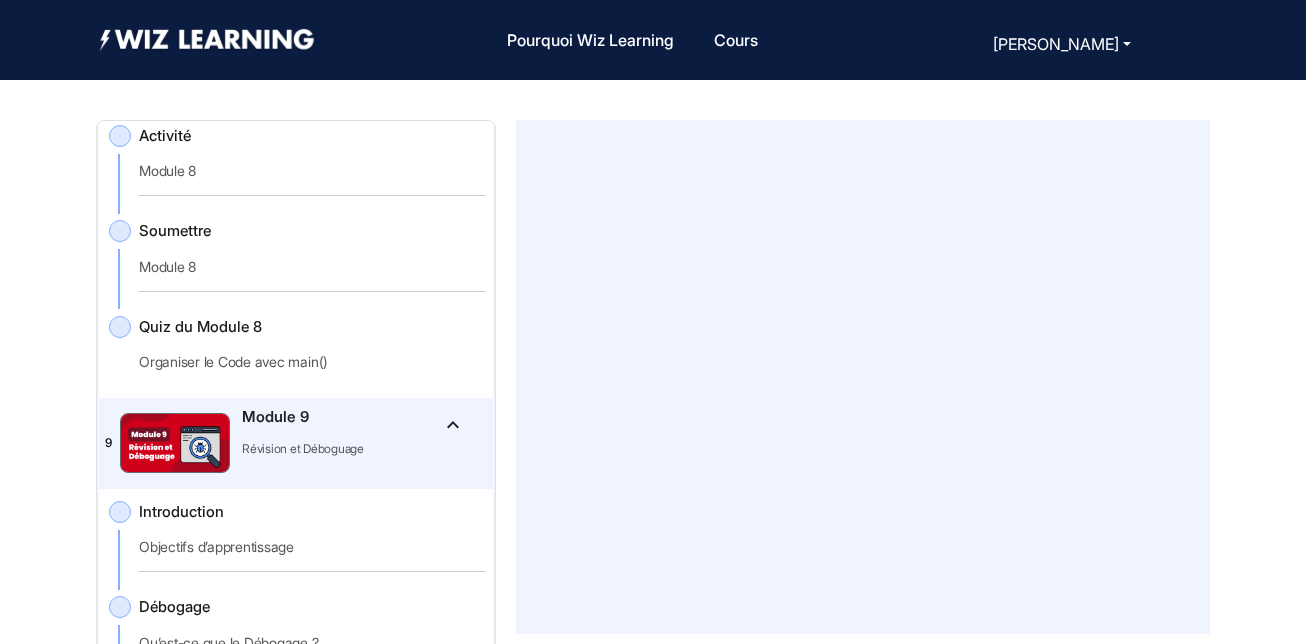 scroll, scrollTop: 1544, scrollLeft: 0, axis: vertical 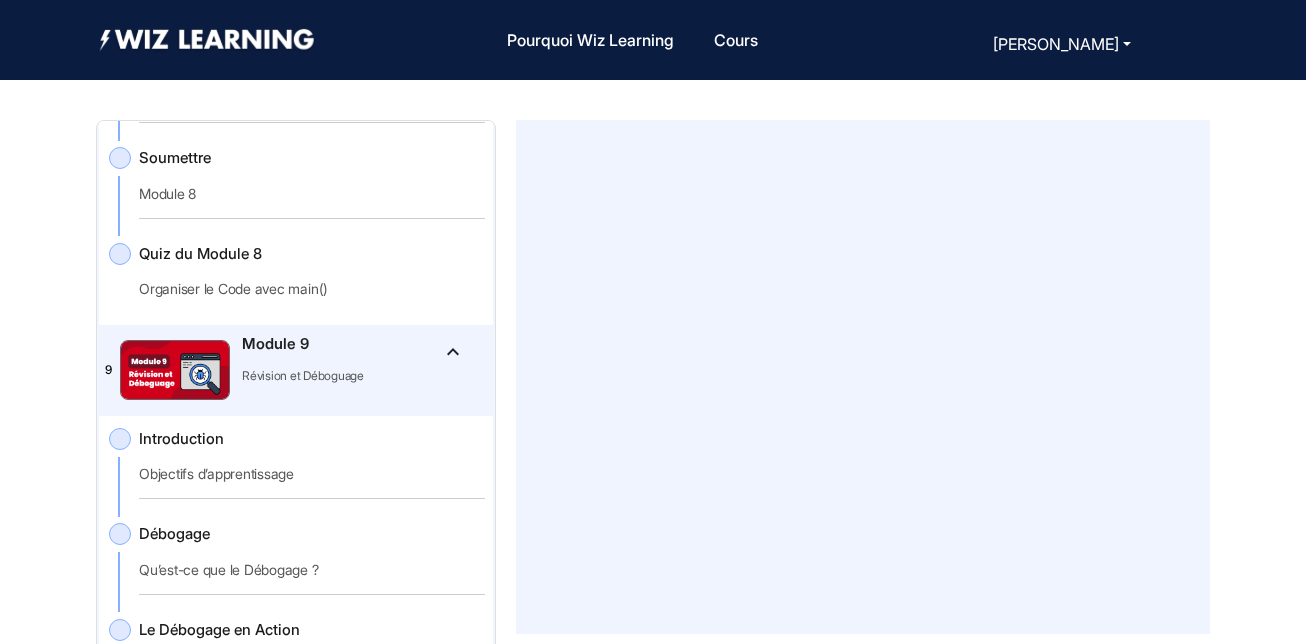 click on "keyboard_arrow_up" 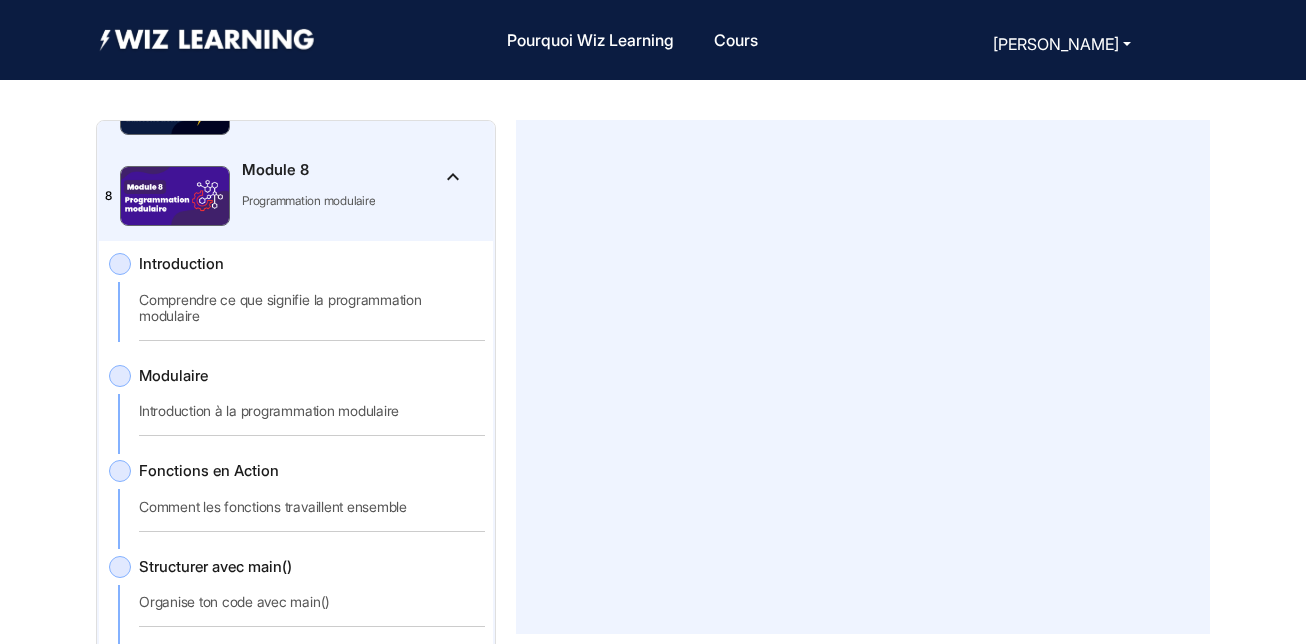 scroll, scrollTop: 614, scrollLeft: 0, axis: vertical 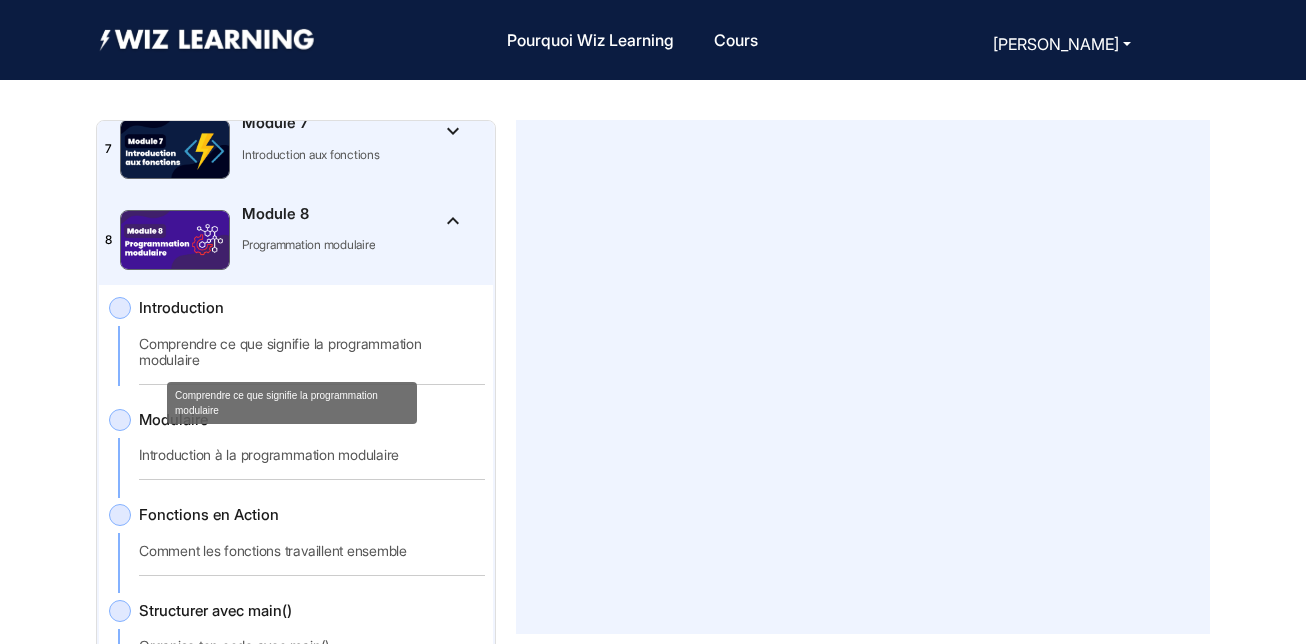 click on "Comprendre ce que signifie la programmation modulaire" 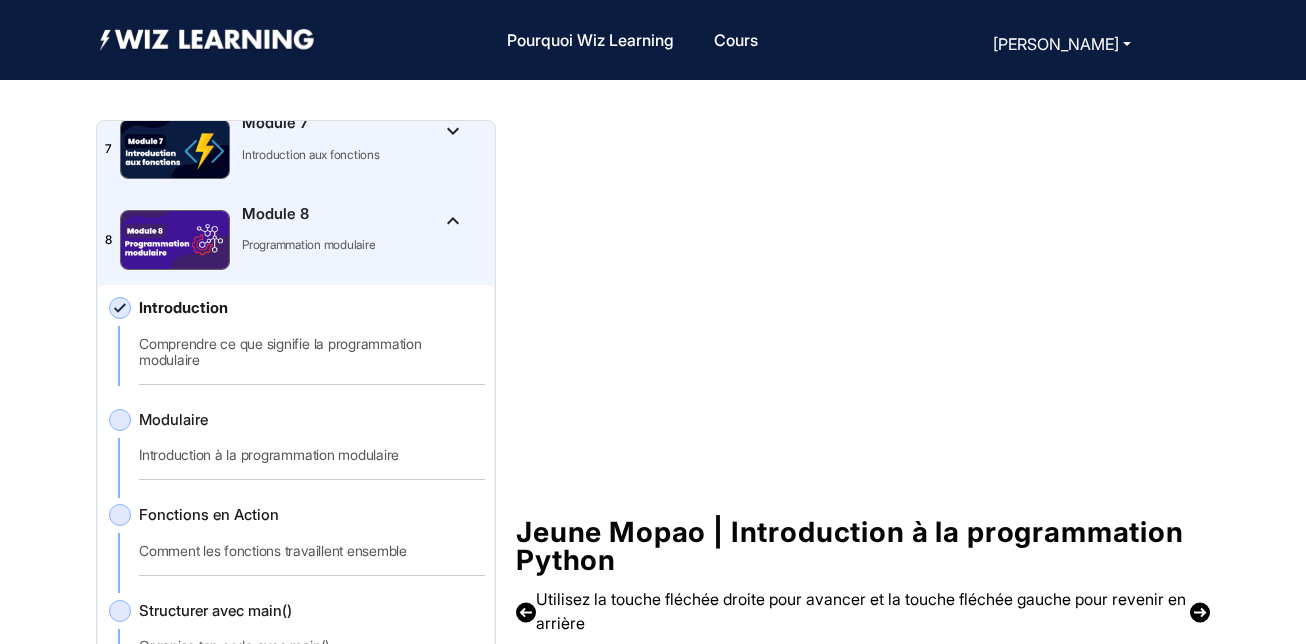 click on "Modulaire   Introduction à la programmation modulaire" 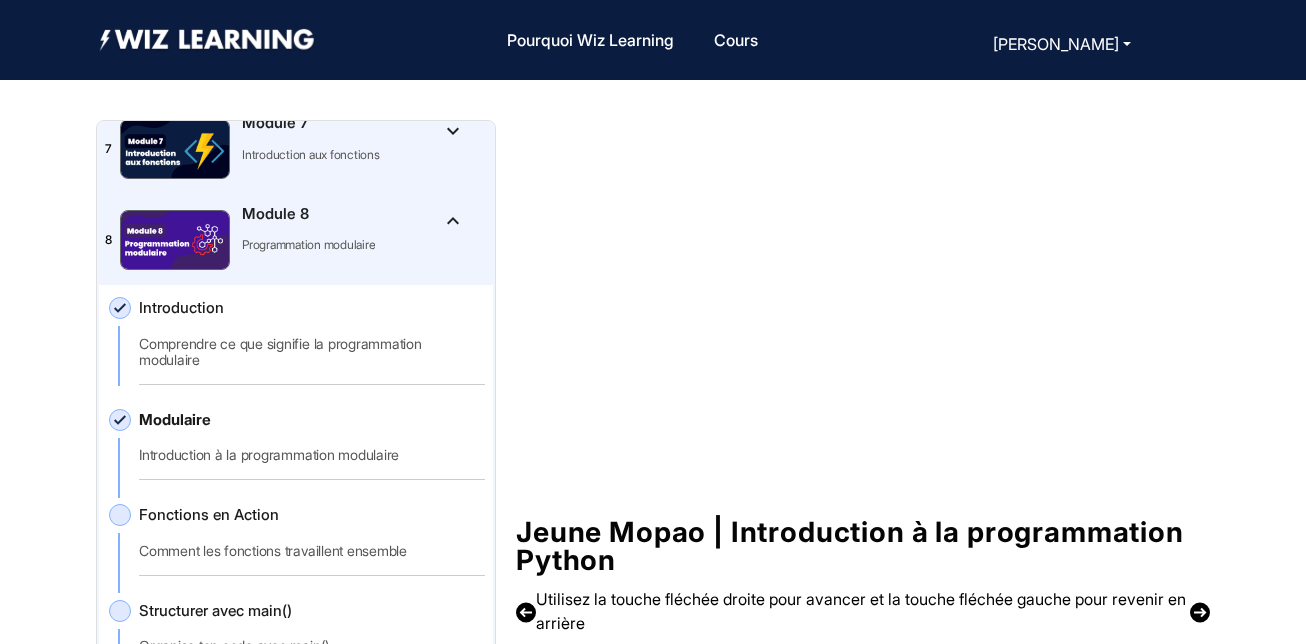 click on "Pourquoi Wiz Learning  Programs Cours  Régis Mutombo   Dashboard   Sign Out   Régis Mutombo   Dashboard   Sign Out
Jeune Mopao | Introduction à la programmation Python  Utilisez la touche fléchée droite pour avancer et la touche fléchée gauche pour revenir en arrière  Course Content Aperçu Mises à jour du cours Matériel de cours Q&R Détails de la classe Aperçu du cours : Dans ce cours, les élèves apprendront à écrire du véritable code Python en utilisant un éditeur basé sur un navigateur. Grâce à des leçons interactives, des activités pratiques et des projets créatifs, ils développeront une base solide dans les concepts fondamentaux de la programmation, tels que les variables, les entrées/sorties, les conditions, les boucles, les fonctions et les chaînes de caractères. Liste de contrôle de l’approvisionnement Outils et plateformes Plateforme d’apprentissage Wiz Héberge le contenu des modules : présentations, vidéos, activités guidées et quiz  1   2   3" at bounding box center (653, 671) 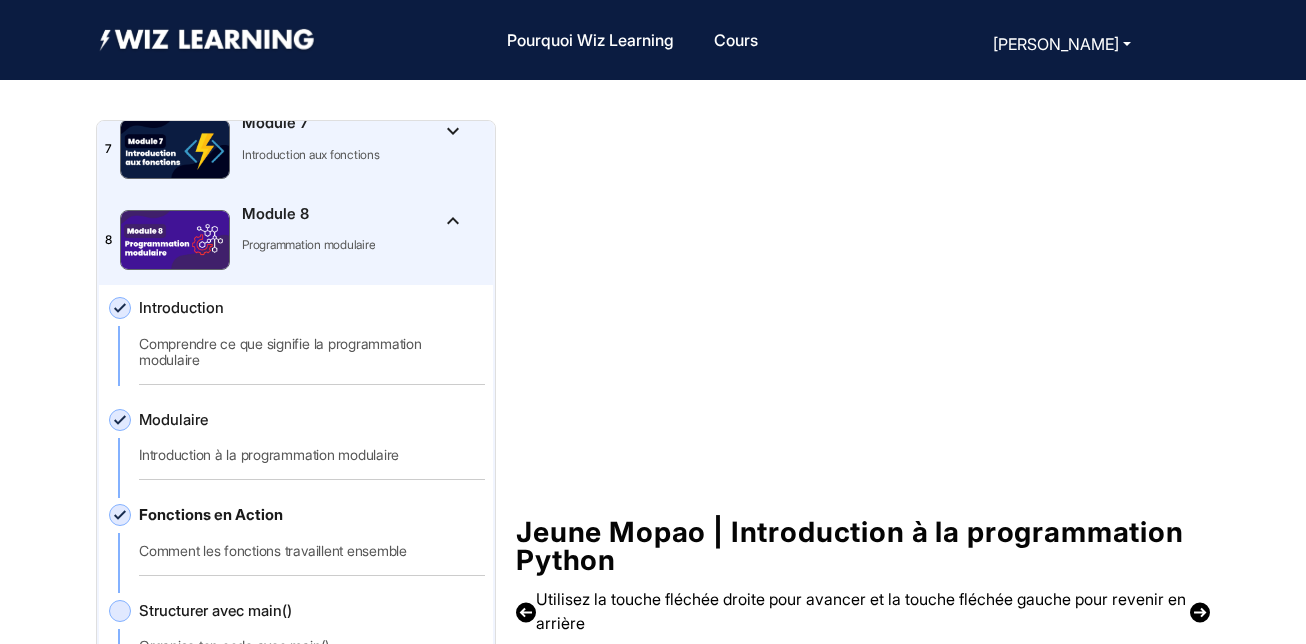 click on "Structurer avec main()   Organise ton code avec main()" 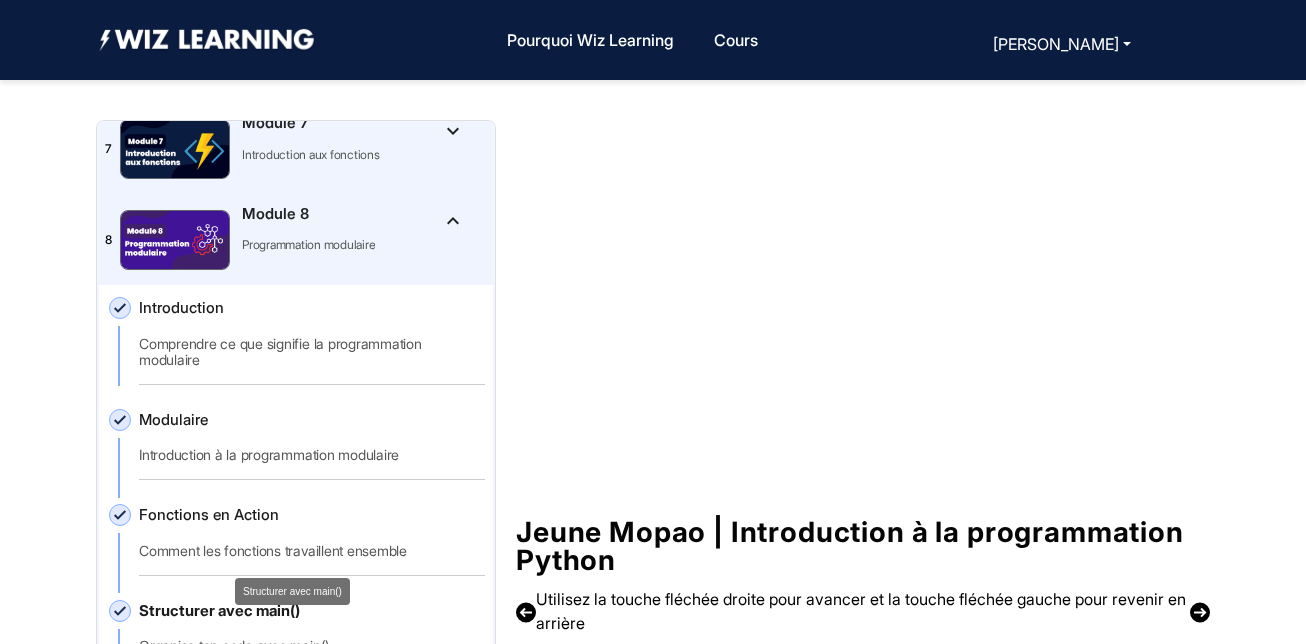 scroll, scrollTop: 300, scrollLeft: 0, axis: vertical 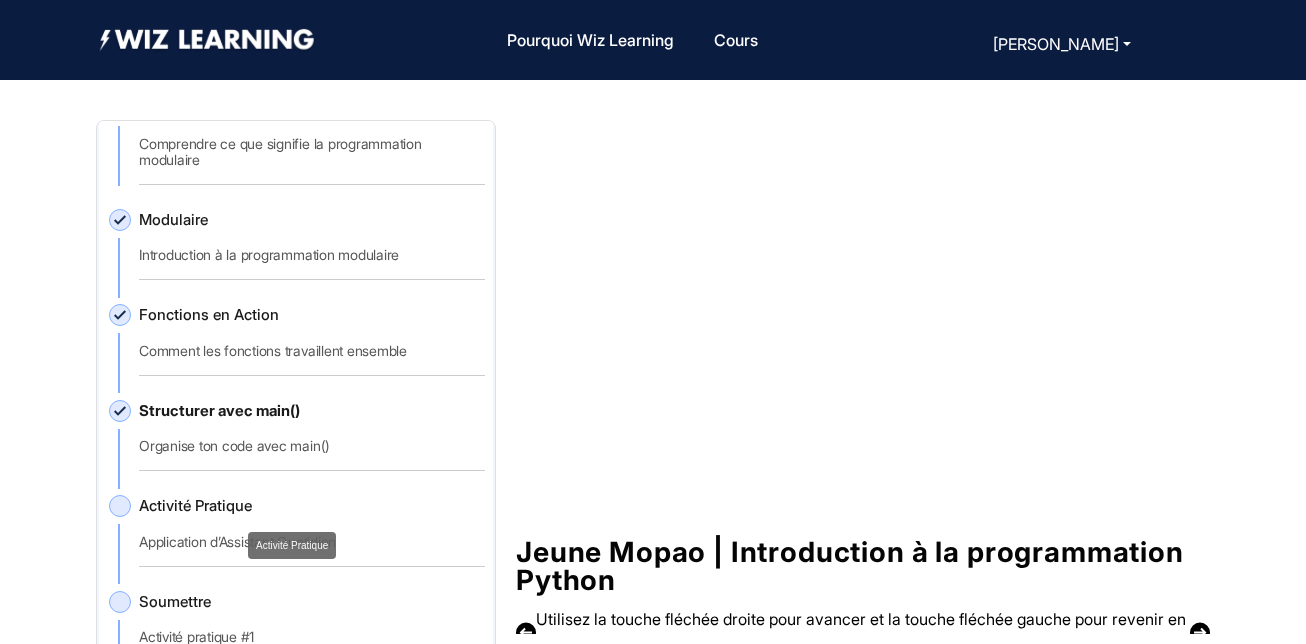 click on "Activité Pratique" 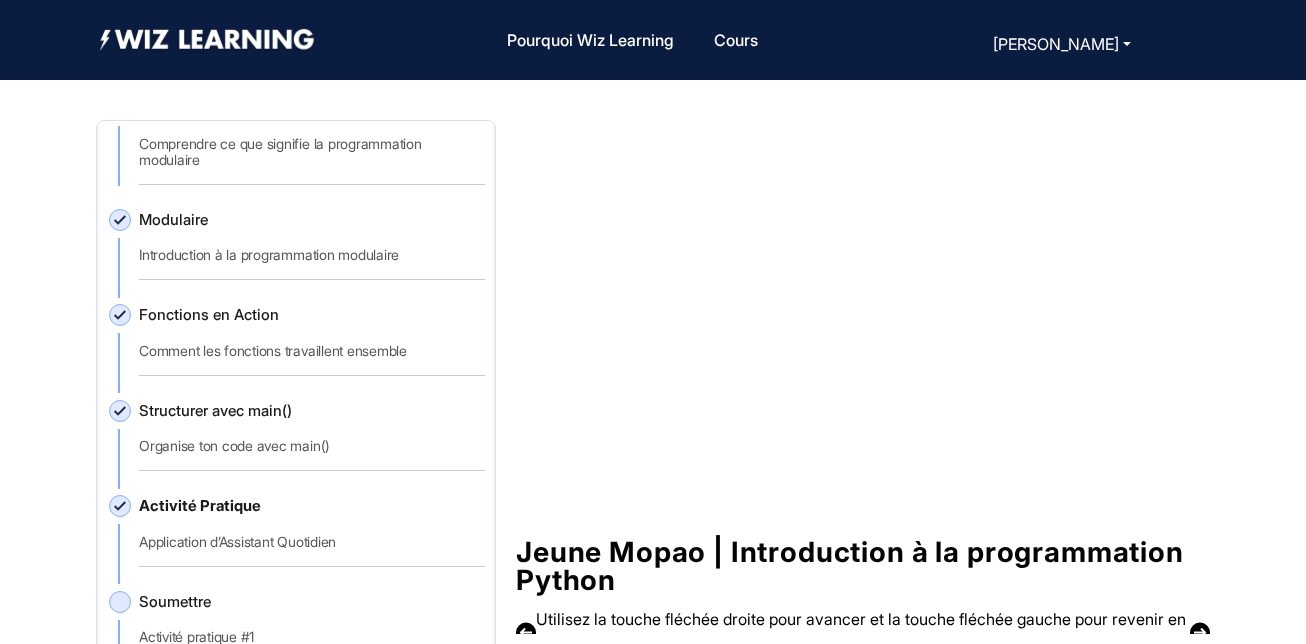click on "Soumettre   Activité pratique #1" 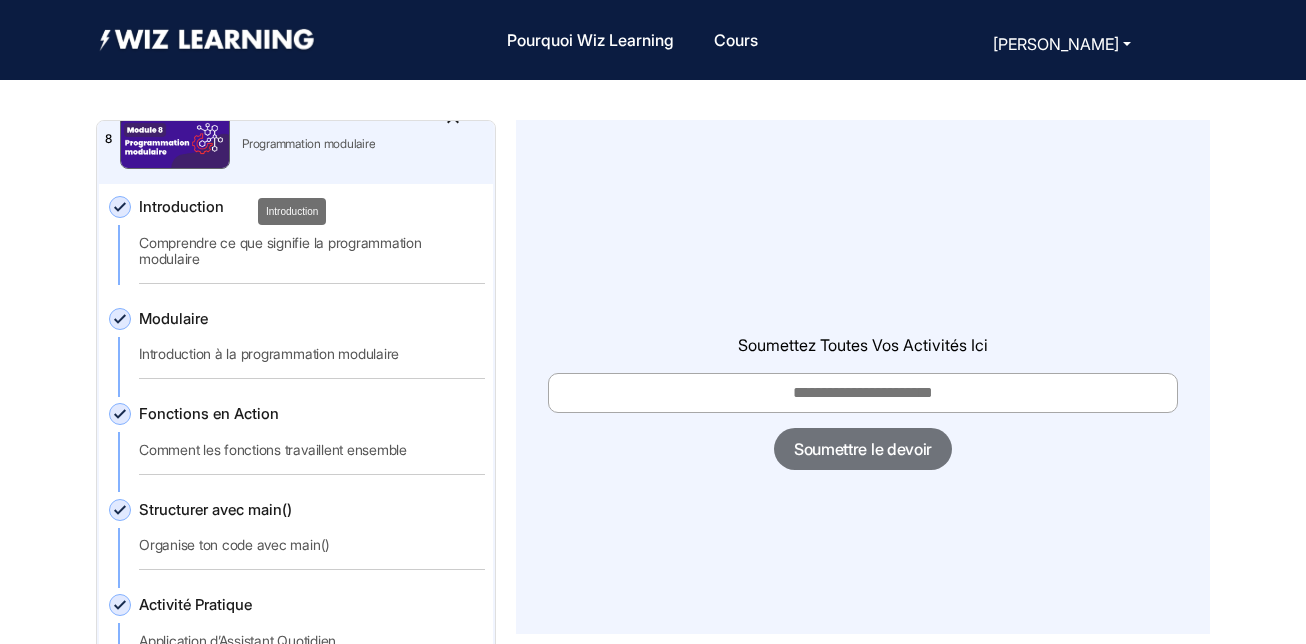 scroll, scrollTop: 714, scrollLeft: 0, axis: vertical 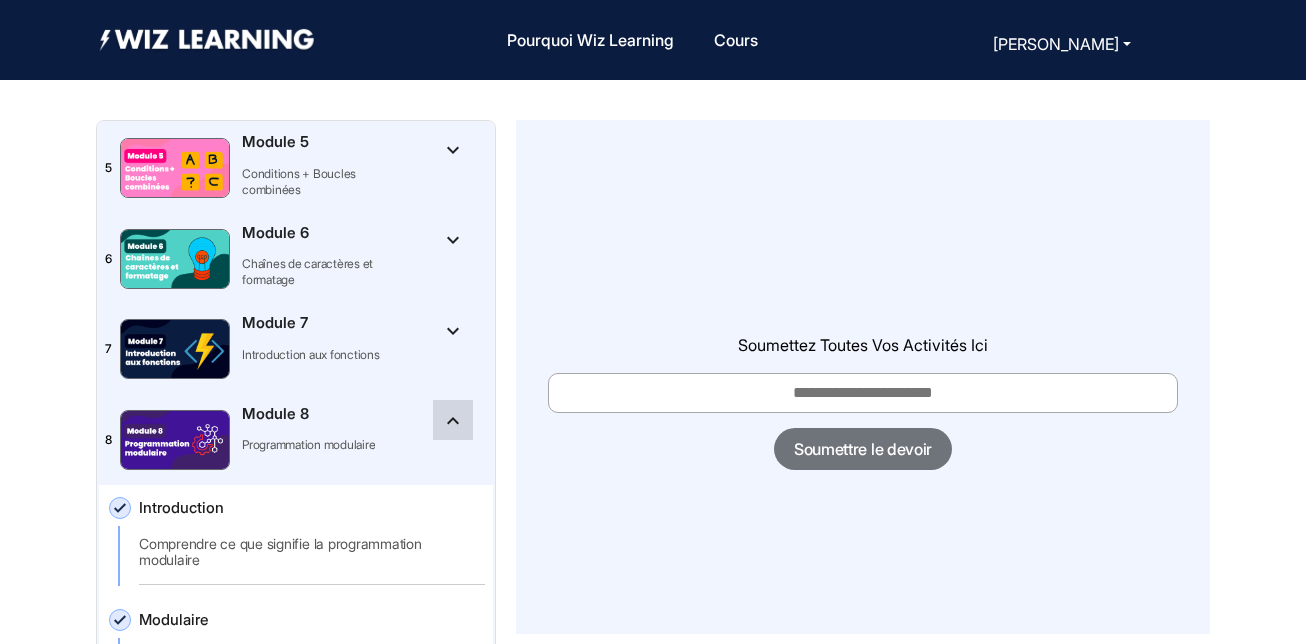 type 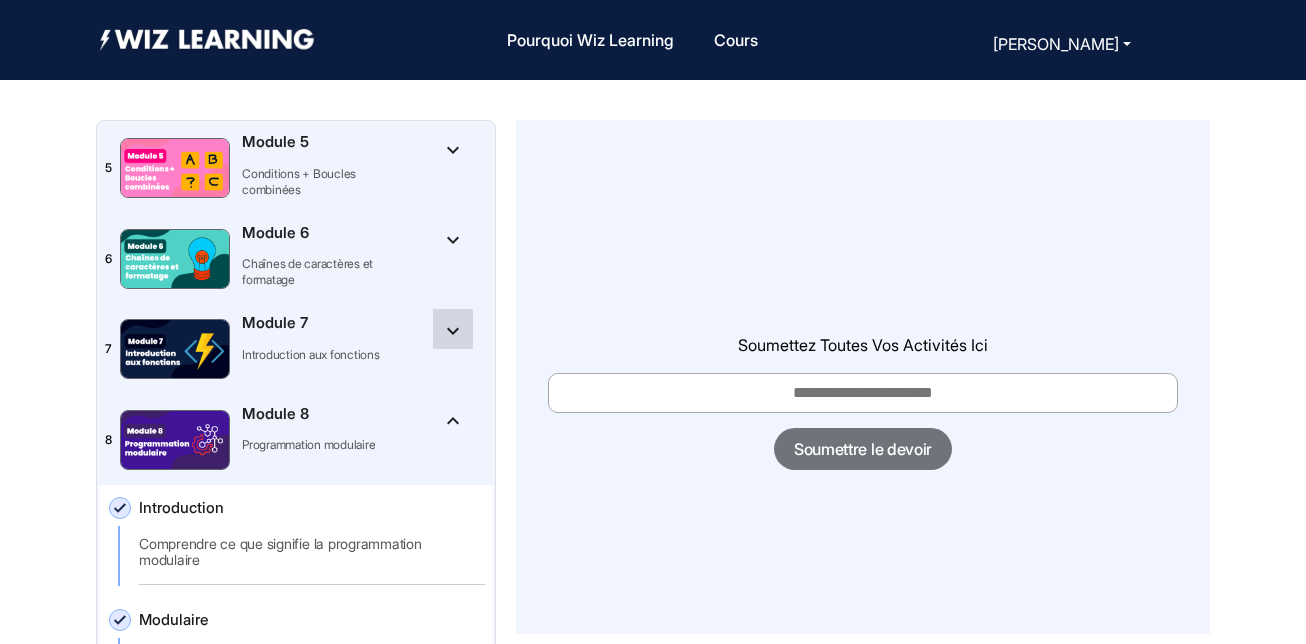 type 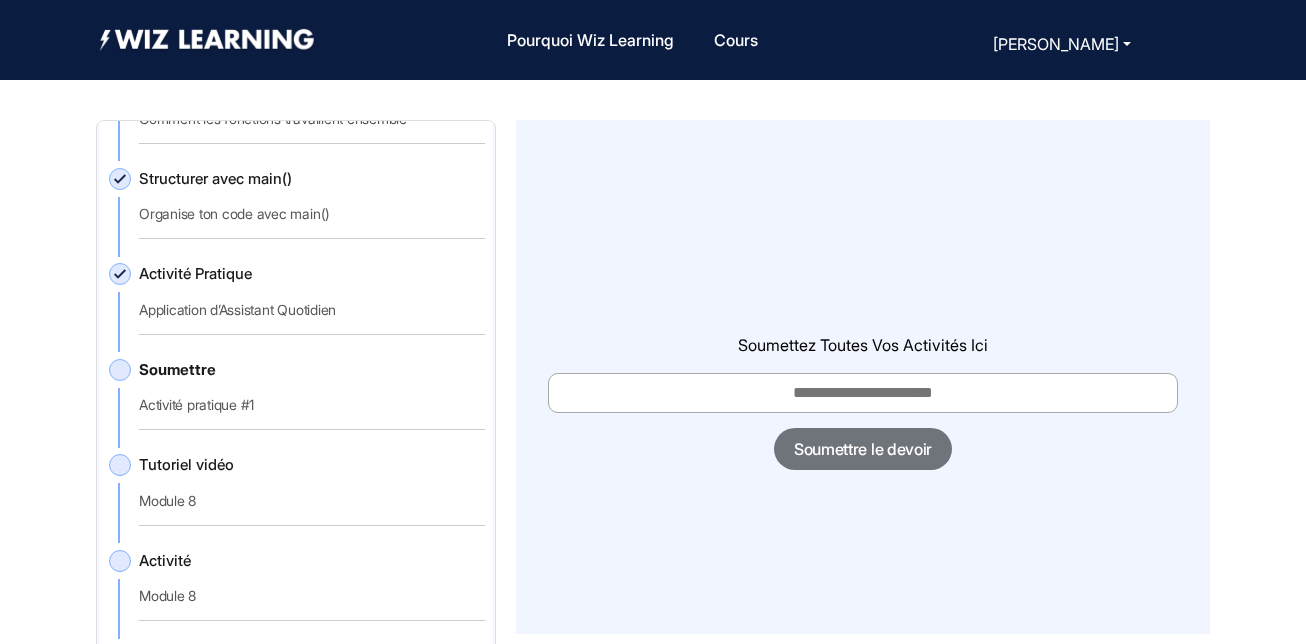 scroll, scrollTop: 1014, scrollLeft: 0, axis: vertical 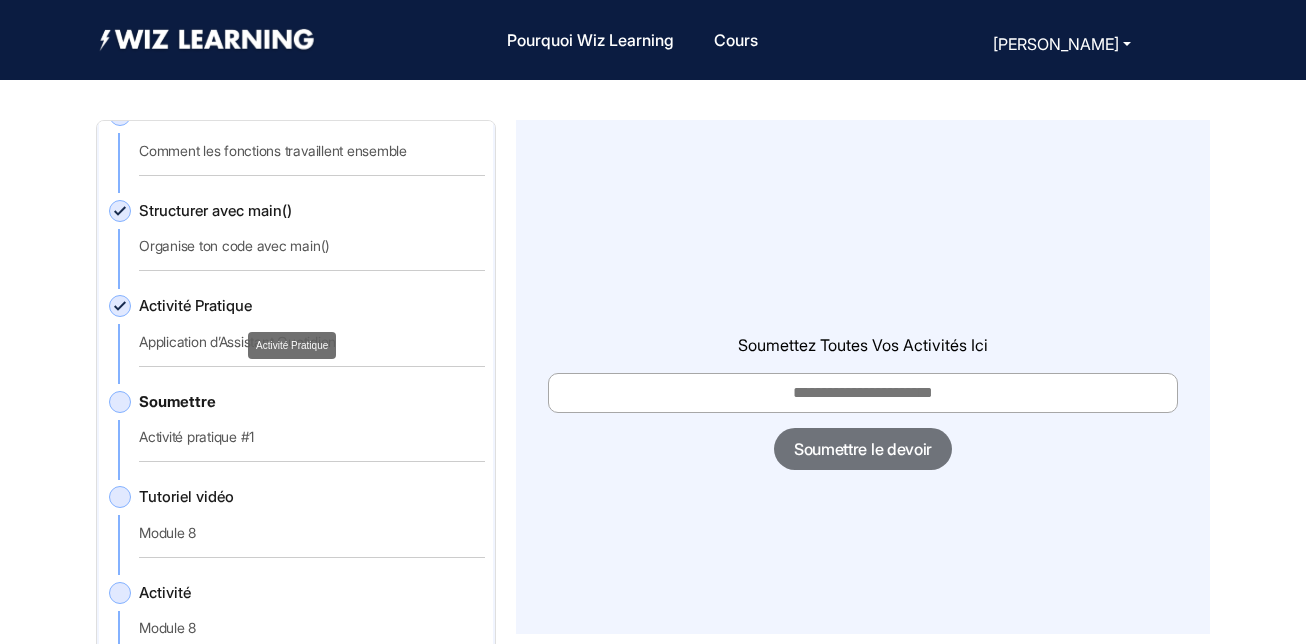 click on "Activité Pratique" 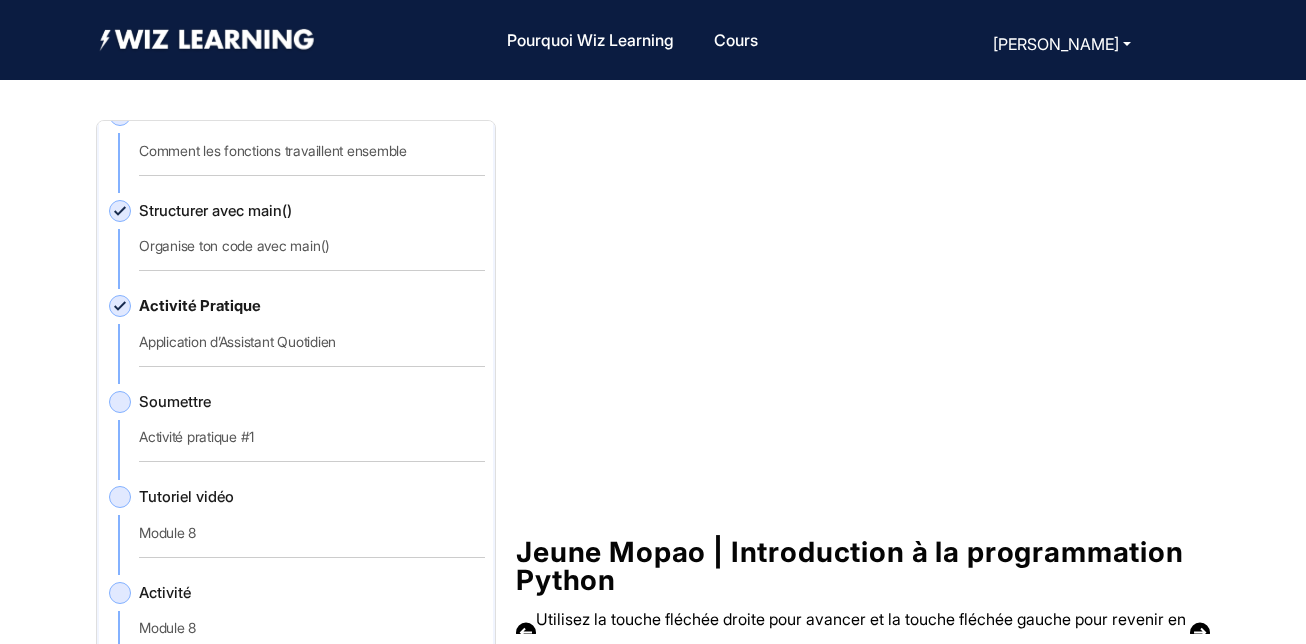 click on "Structurer avec main()   Organise ton code avec main()" 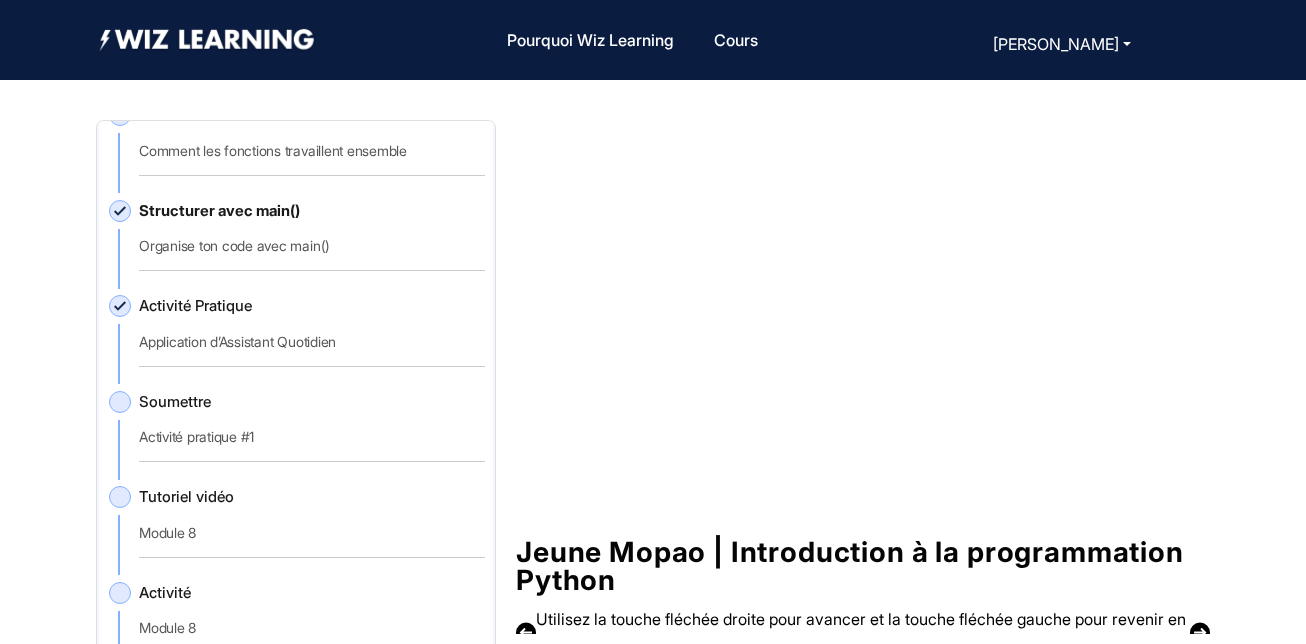 click on "Soumettre   Activité pratique #1" 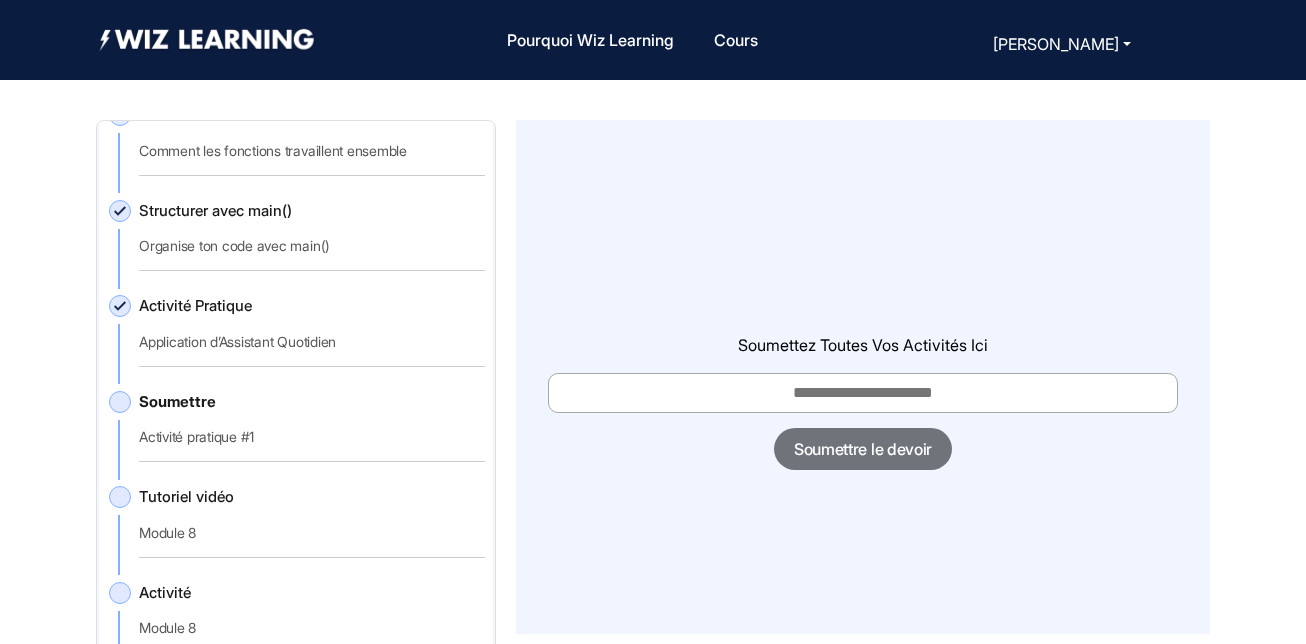 click at bounding box center (863, 393) 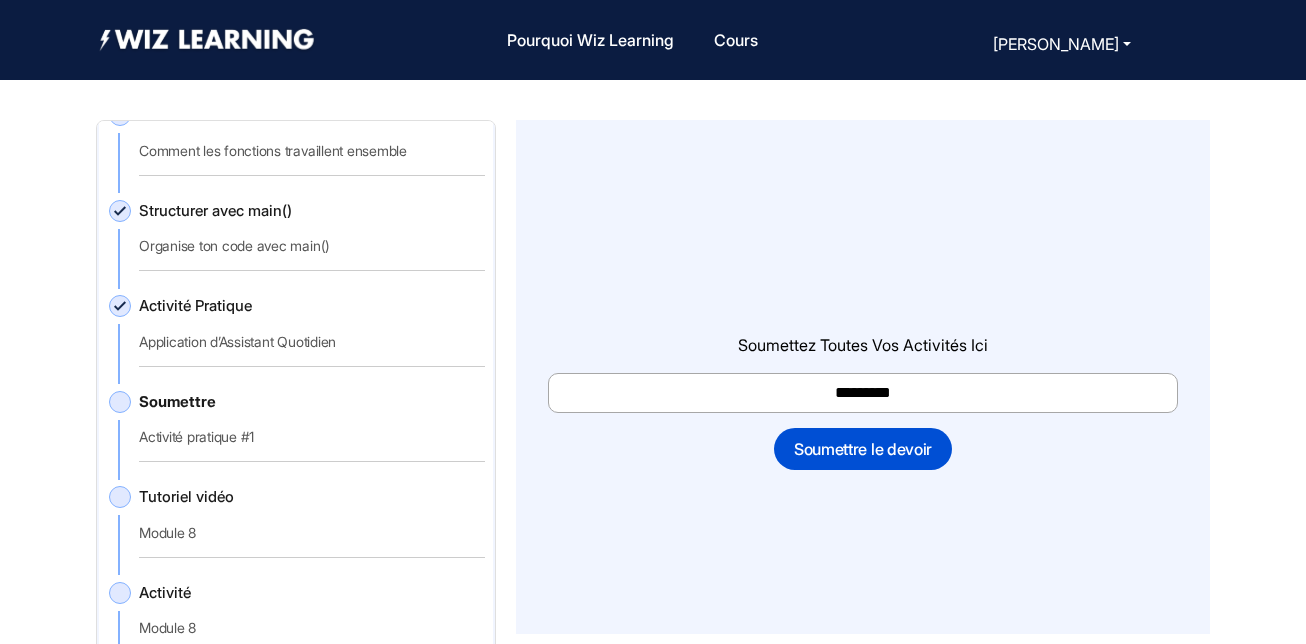 click on "*****" at bounding box center (863, 393) 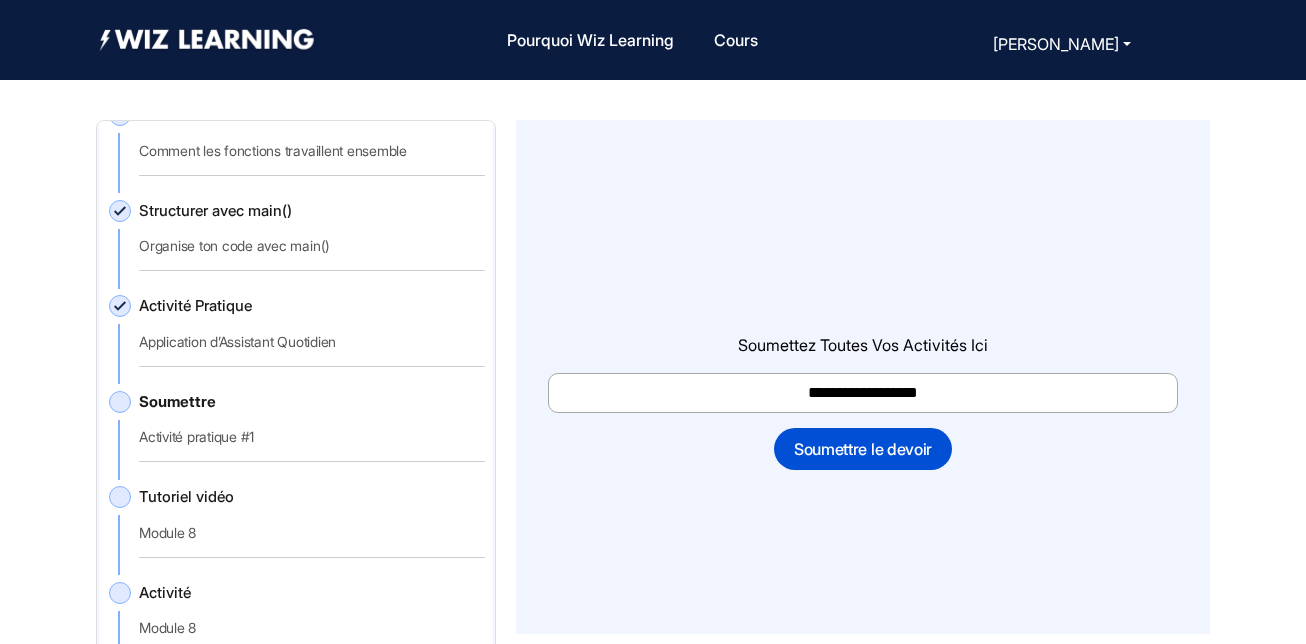 click on "**********" at bounding box center [863, 393] 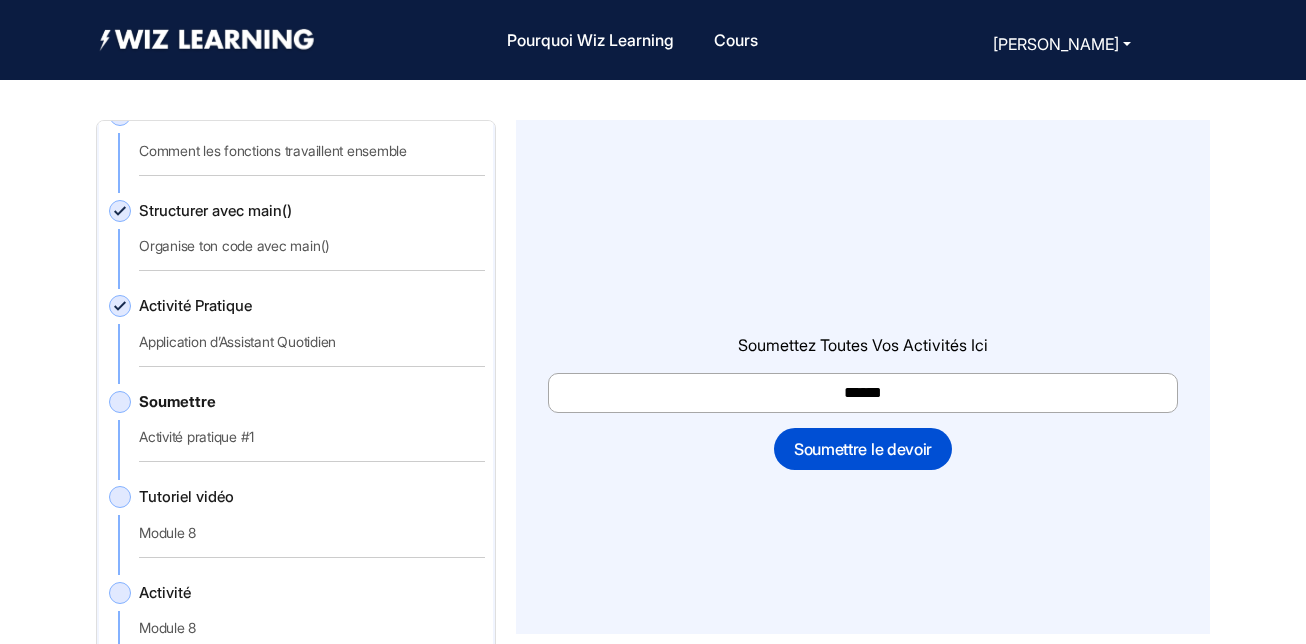 type on "*" 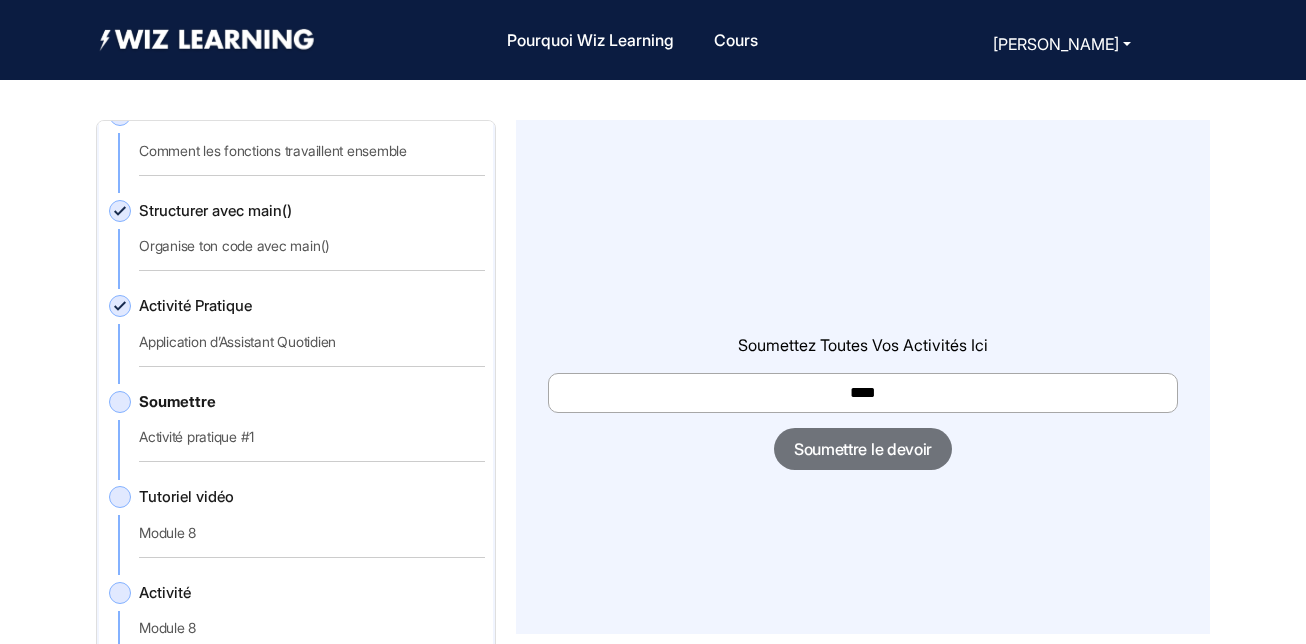 paste on "**********" 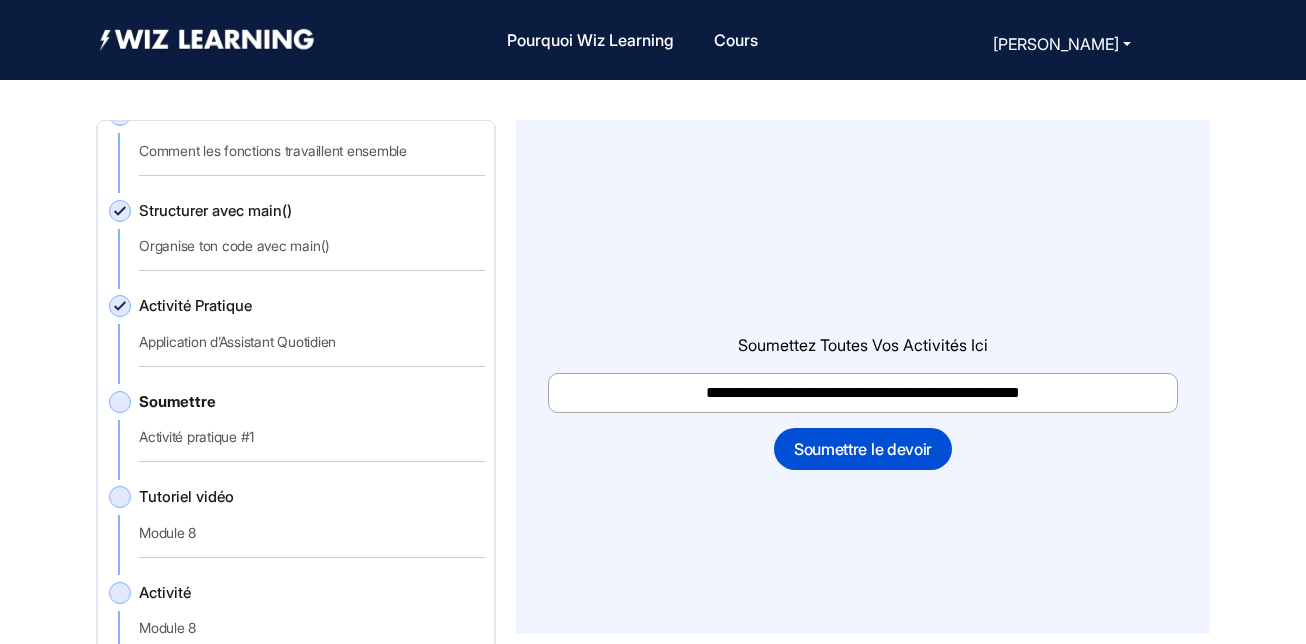 type on "**********" 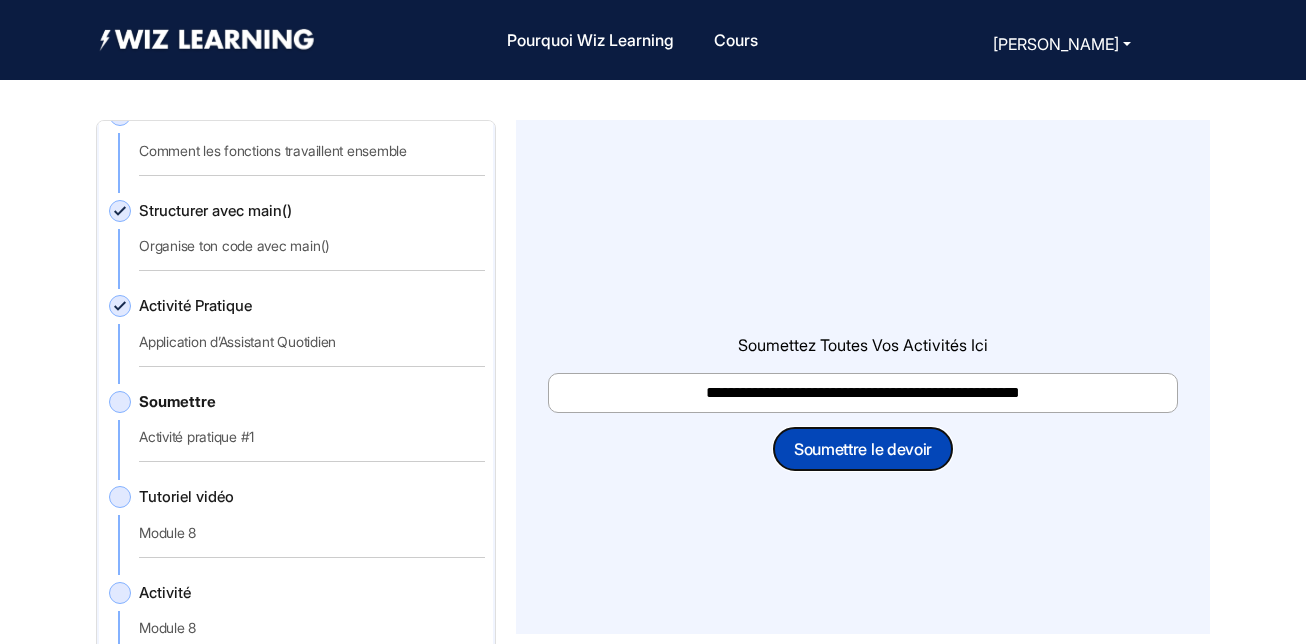 click on "Soumettre le devoir" at bounding box center (863, 449) 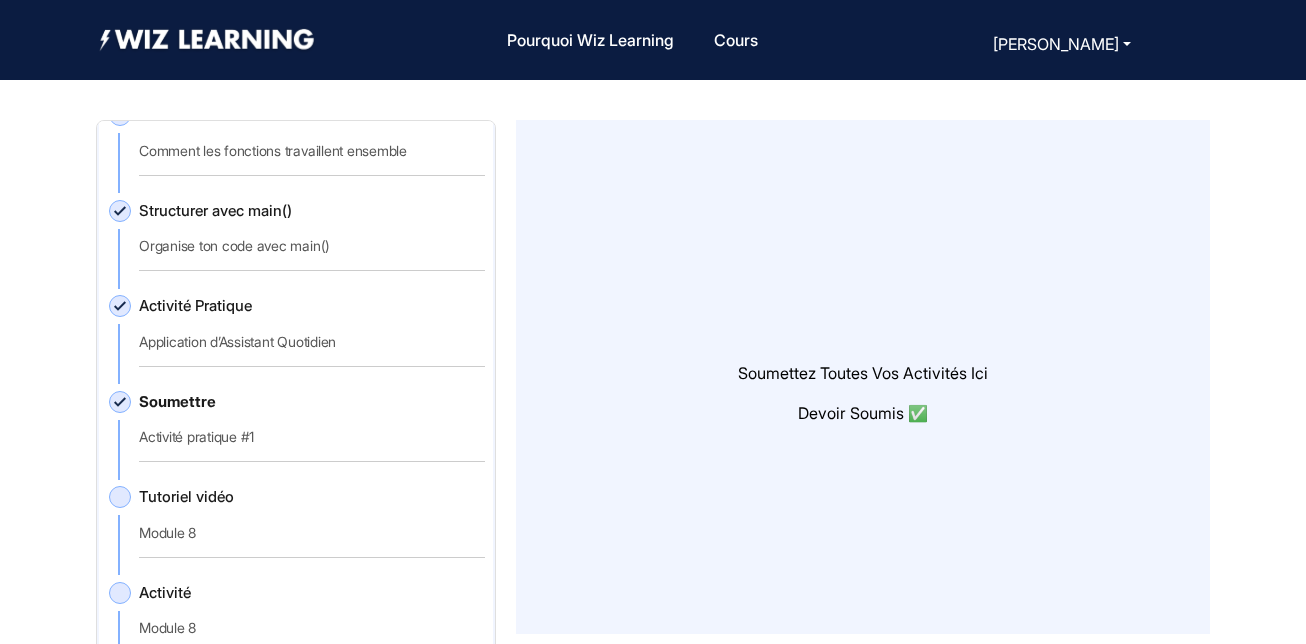 click on "Tutoriel vidéo   Module 8" 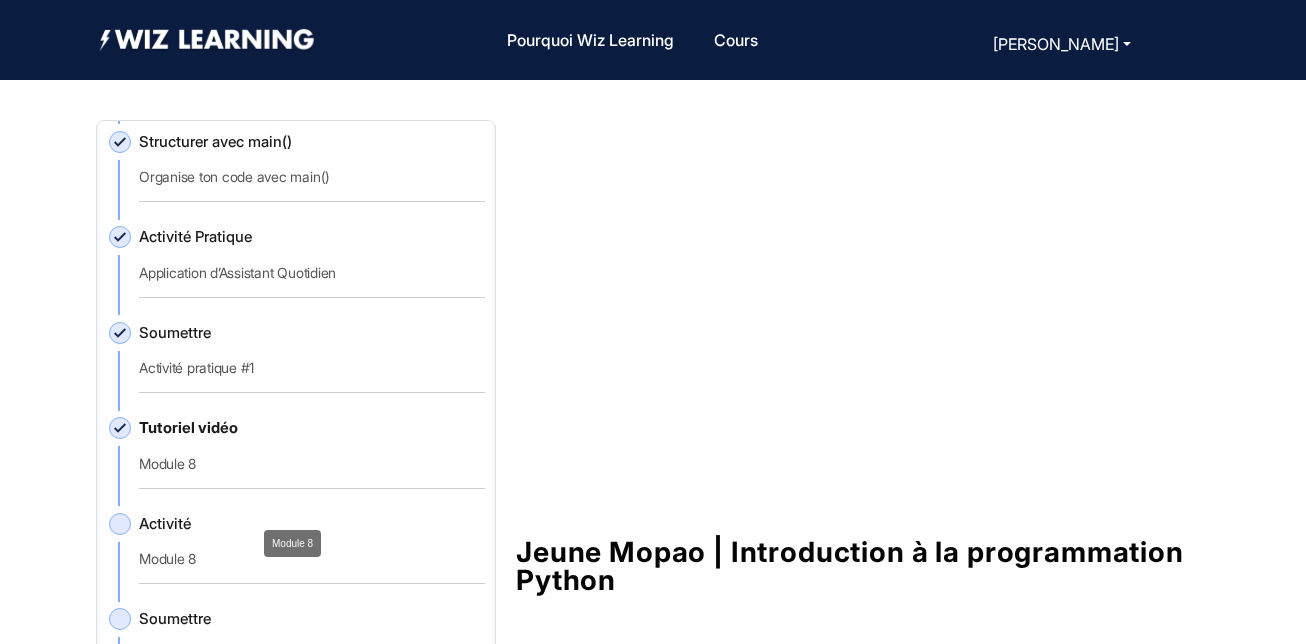 scroll, scrollTop: 1114, scrollLeft: 0, axis: vertical 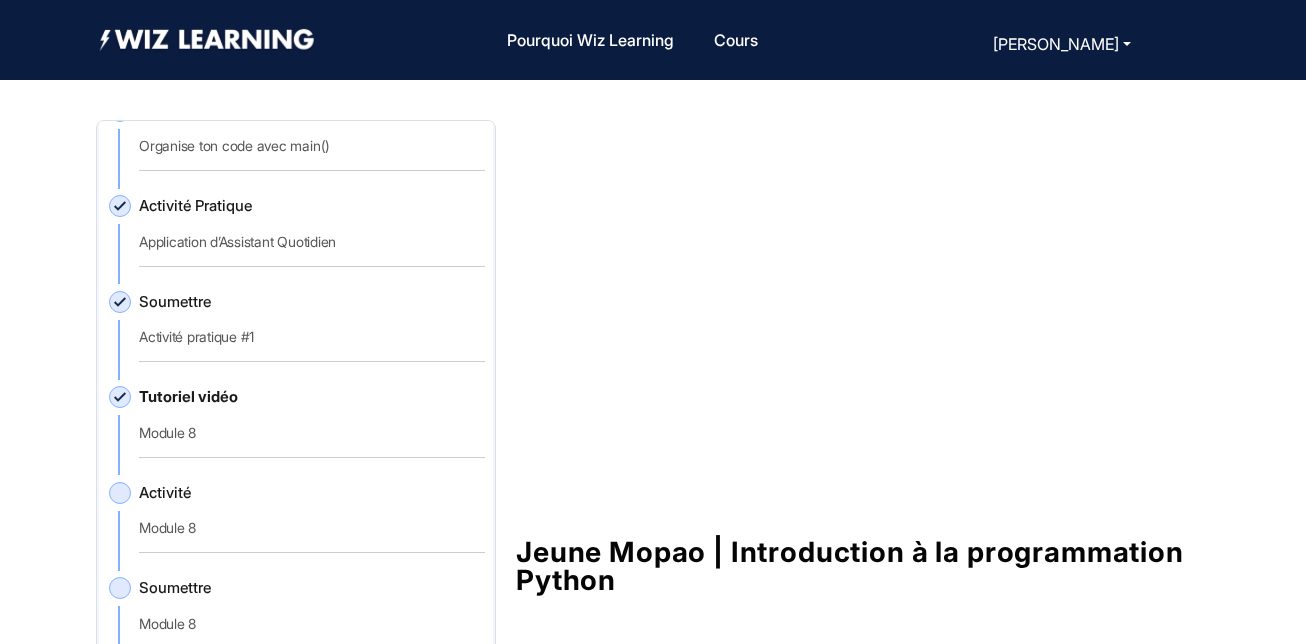 click on "Activité   Module 8" 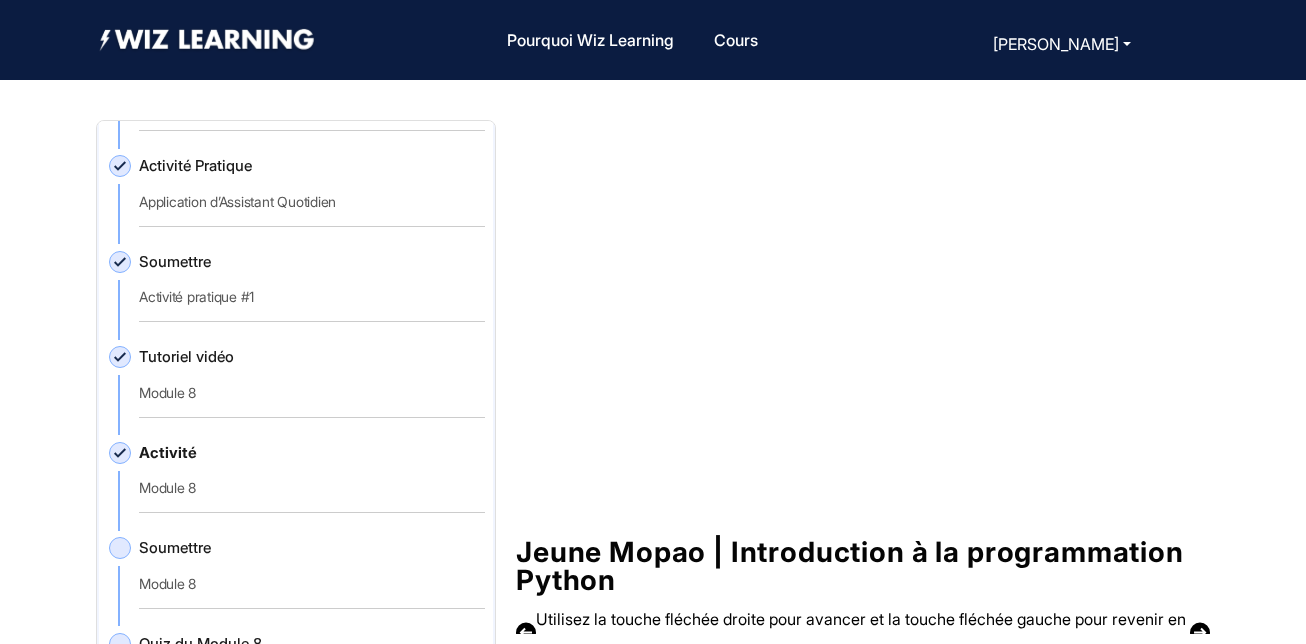 scroll, scrollTop: 1214, scrollLeft: 0, axis: vertical 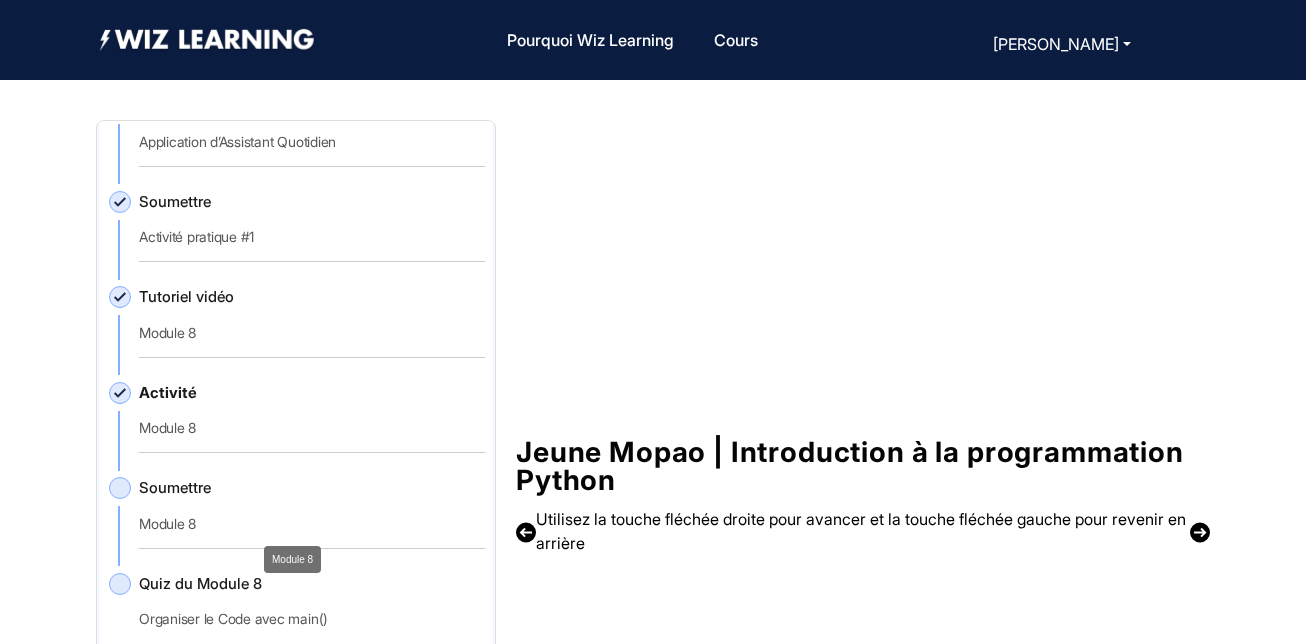 click on "Module 8" 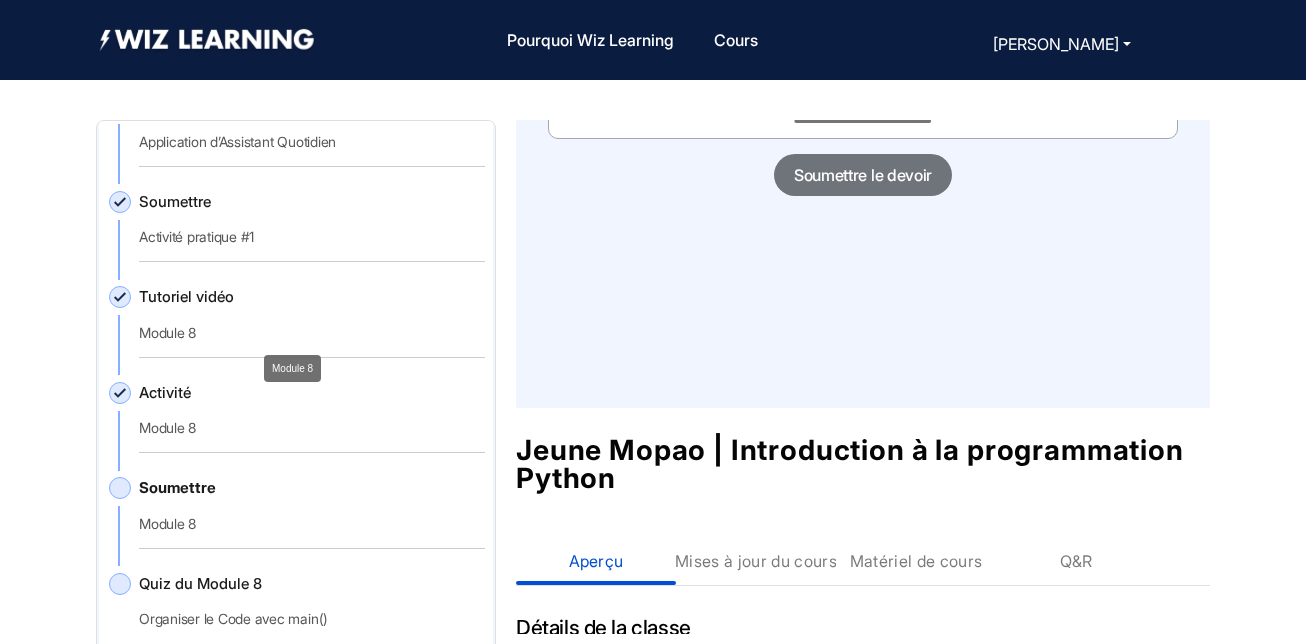 scroll, scrollTop: 1314, scrollLeft: 0, axis: vertical 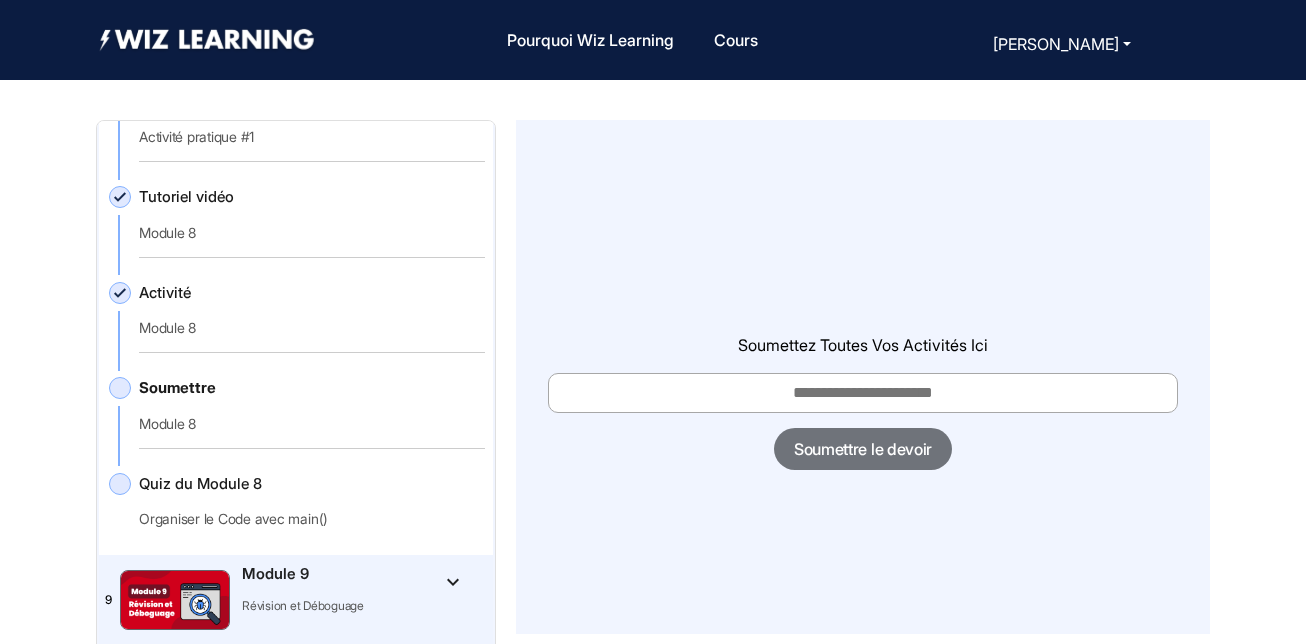 click at bounding box center (863, 393) 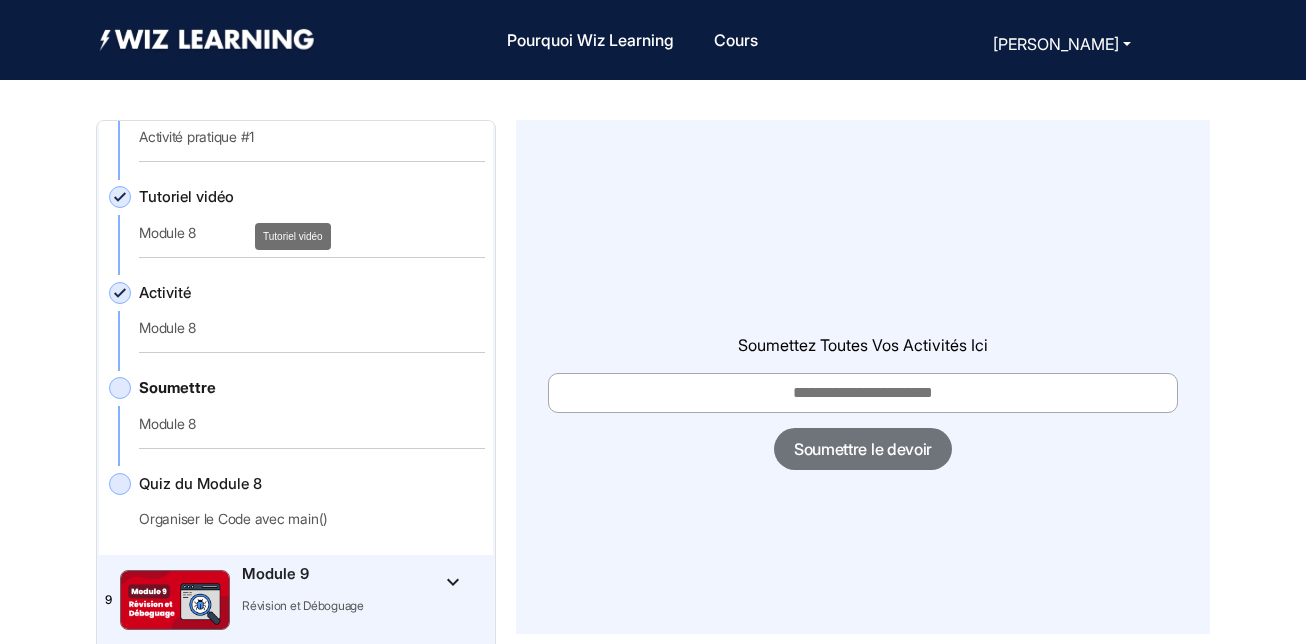 click on "Tutoriel vidéo" 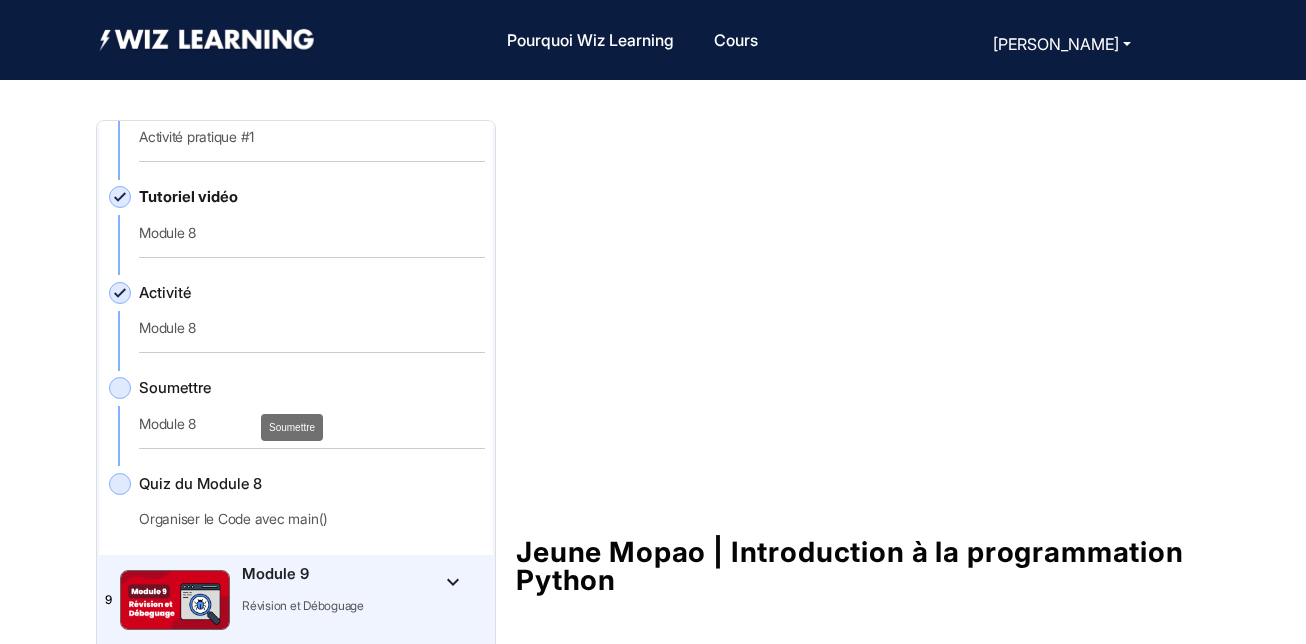 click on "Soumettre" at bounding box center [292, 427] 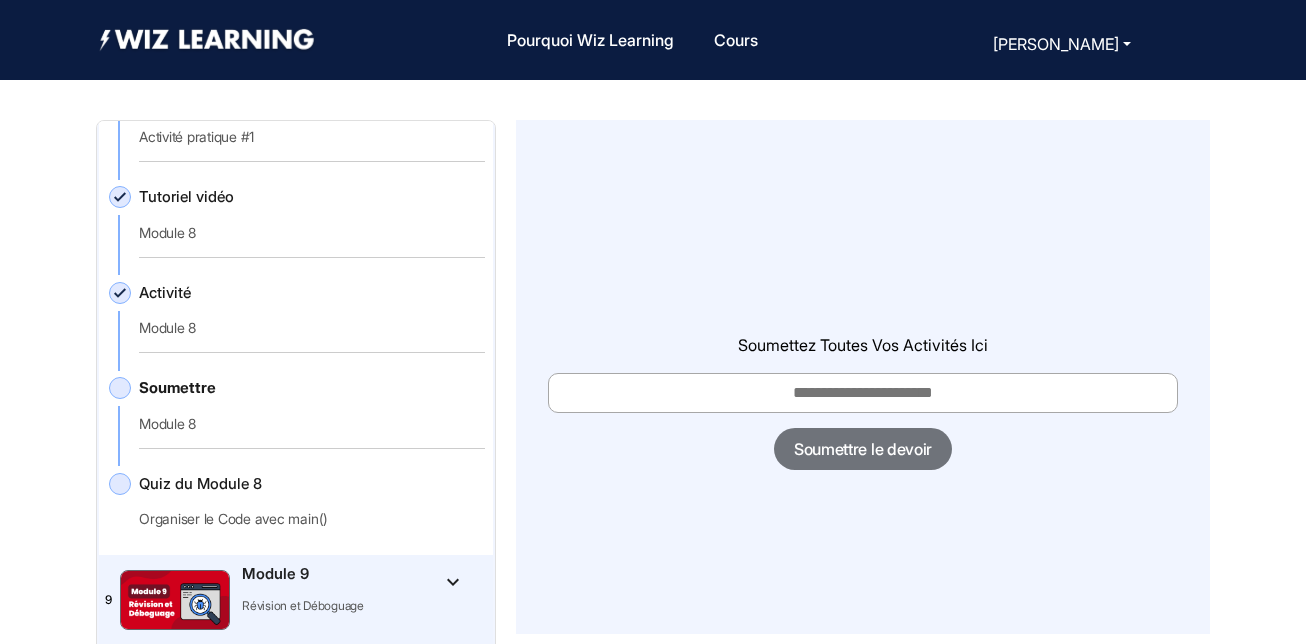 click at bounding box center (863, 393) 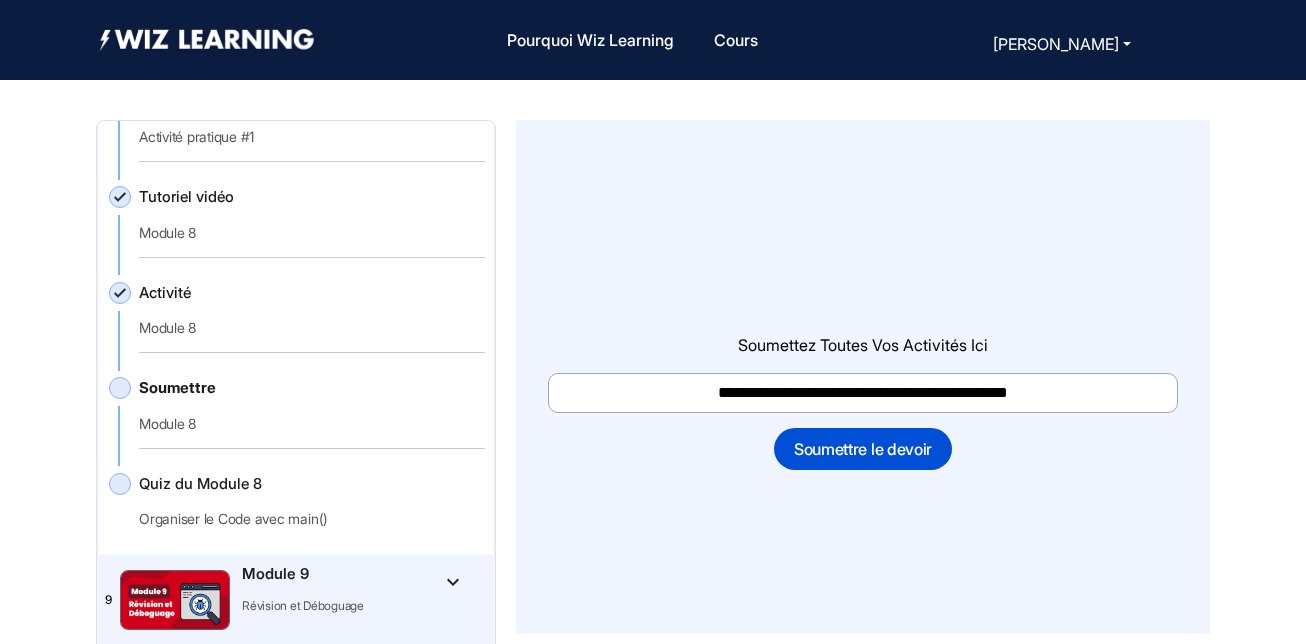 type on "**********" 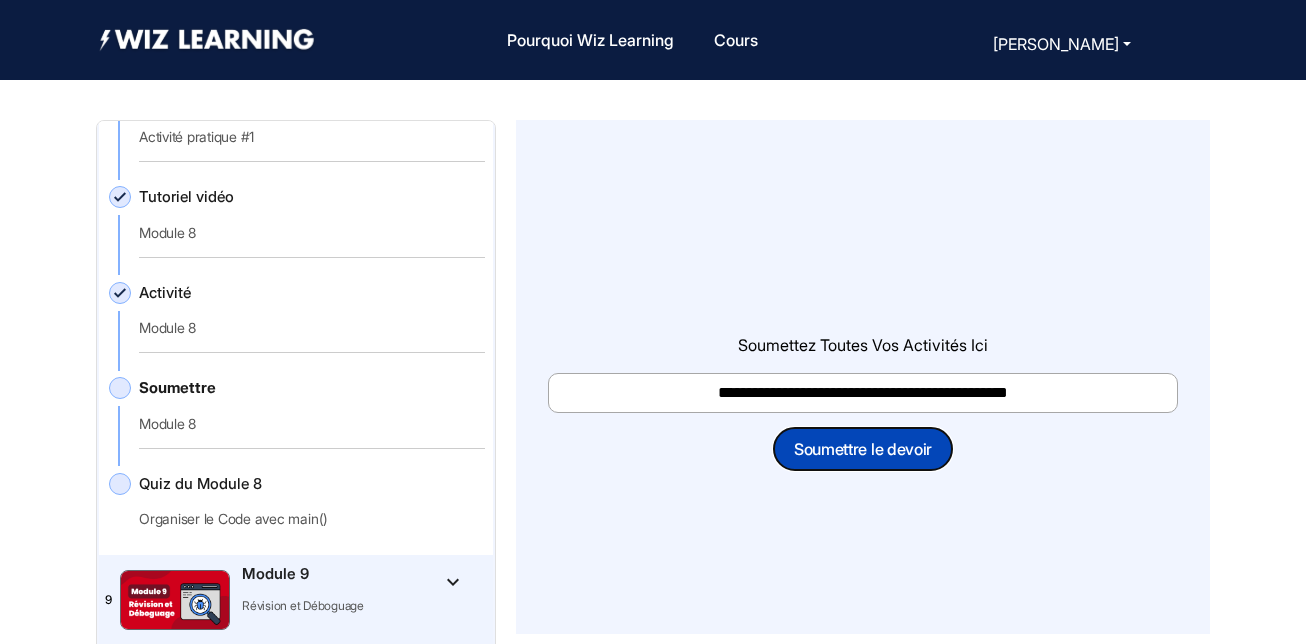click on "Soumettre le devoir" at bounding box center (863, 449) 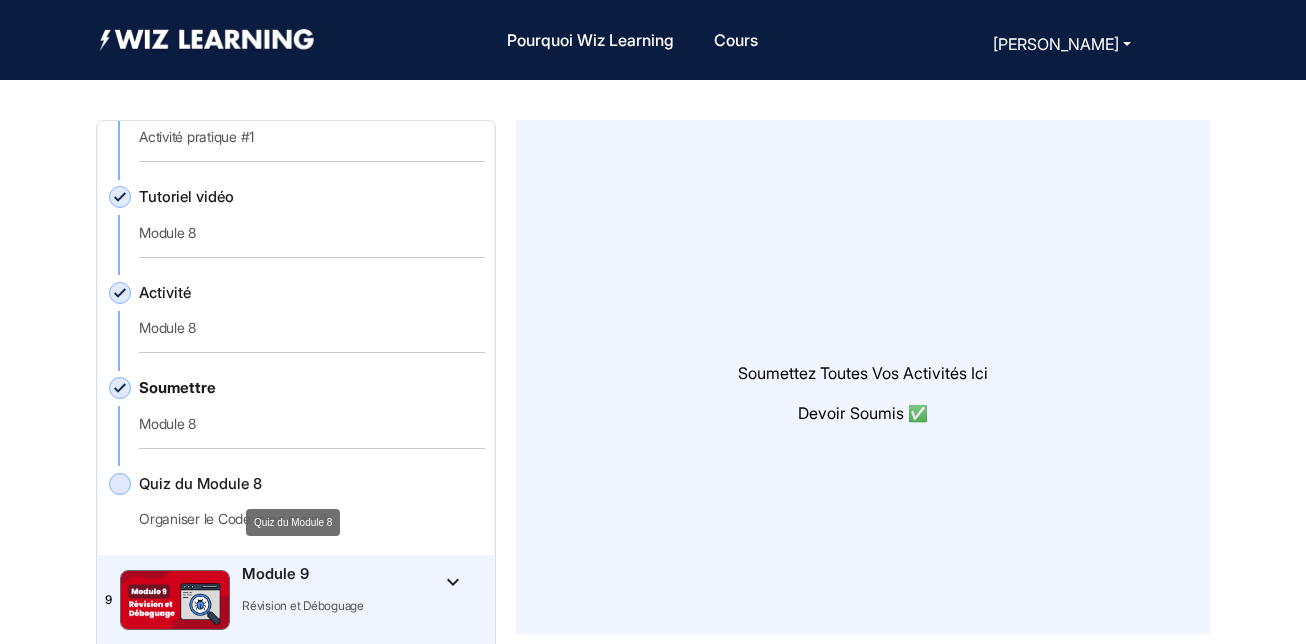 click on "Quiz du Module 8" 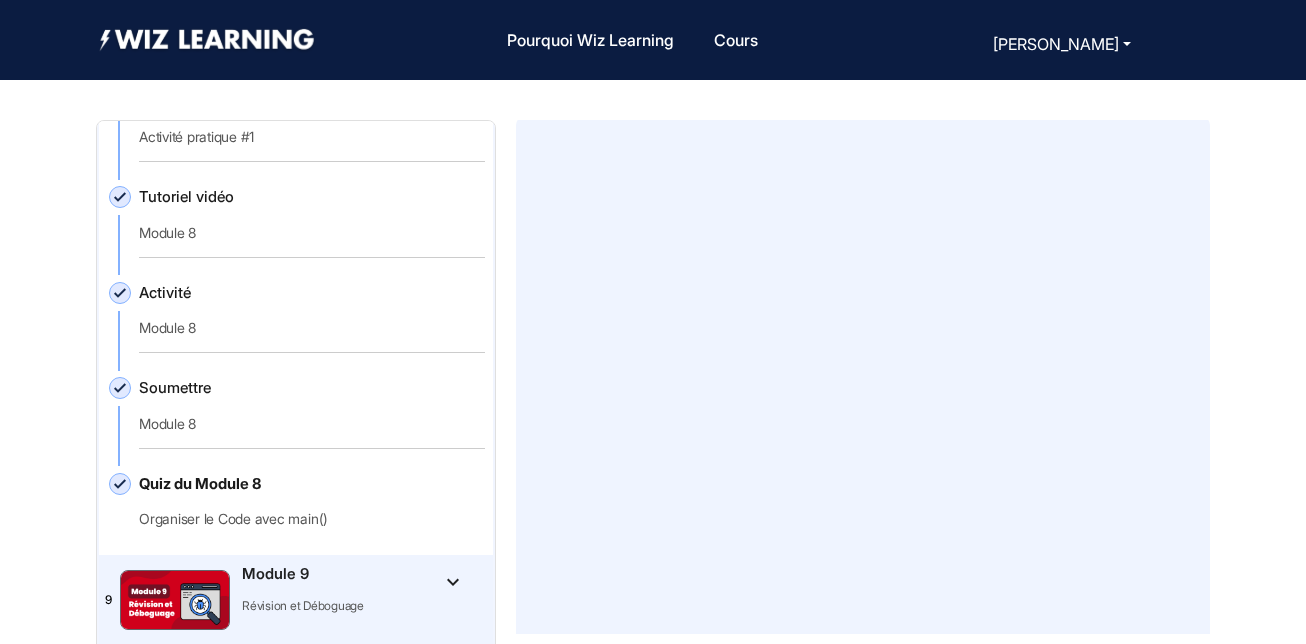 scroll, scrollTop: 0, scrollLeft: 0, axis: both 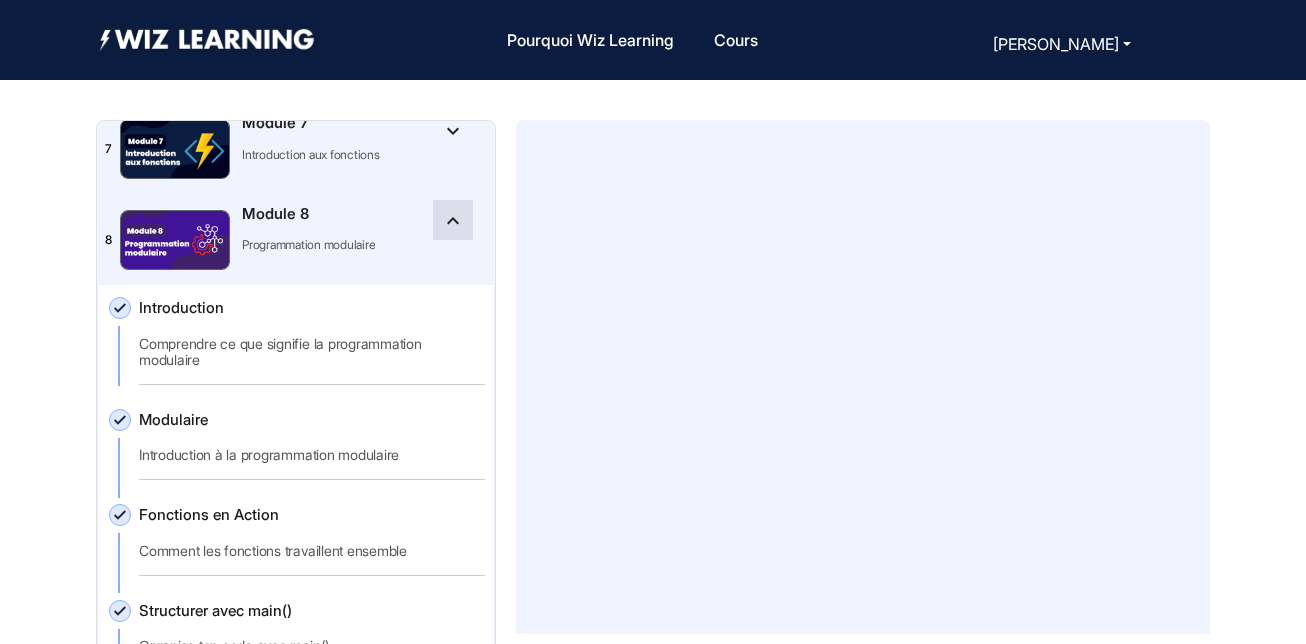 click on "keyboard_arrow_up" 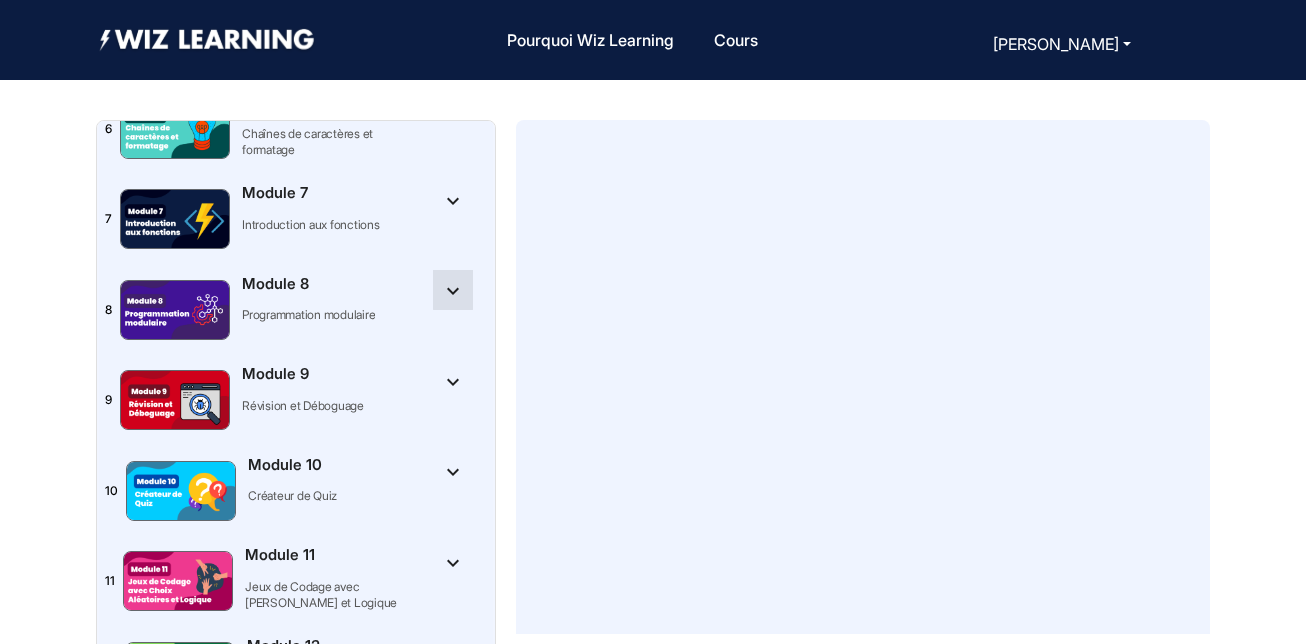 scroll, scrollTop: 544, scrollLeft: 0, axis: vertical 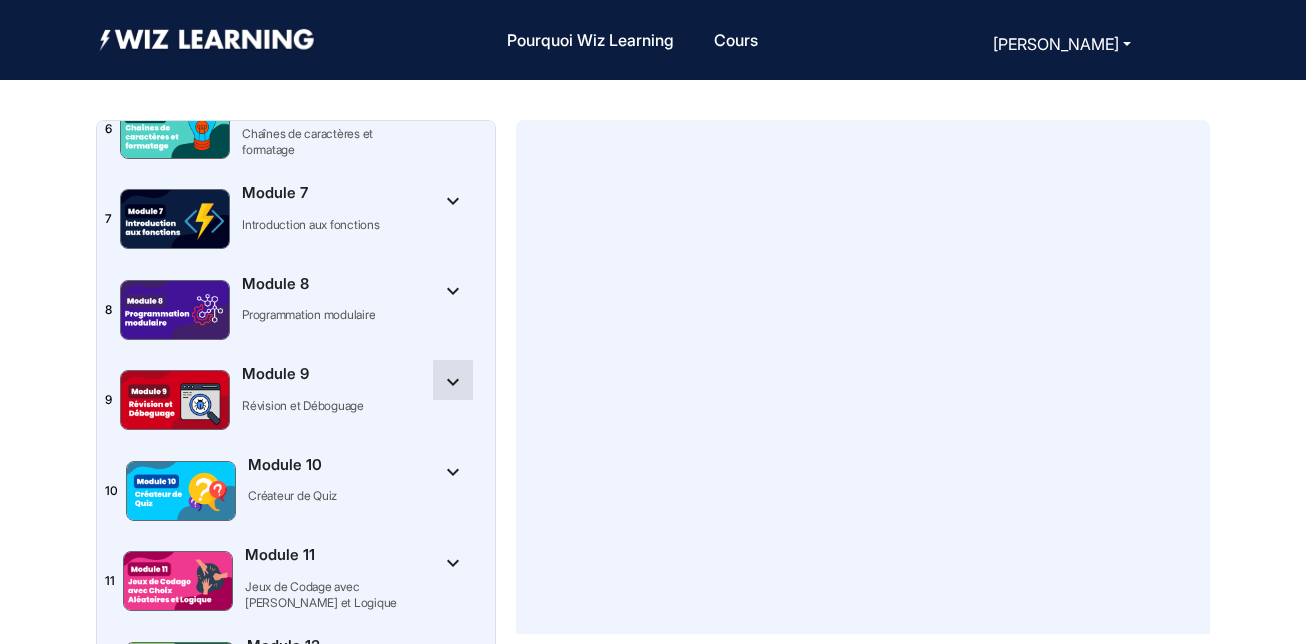 click on "keyboard_arrow_down" 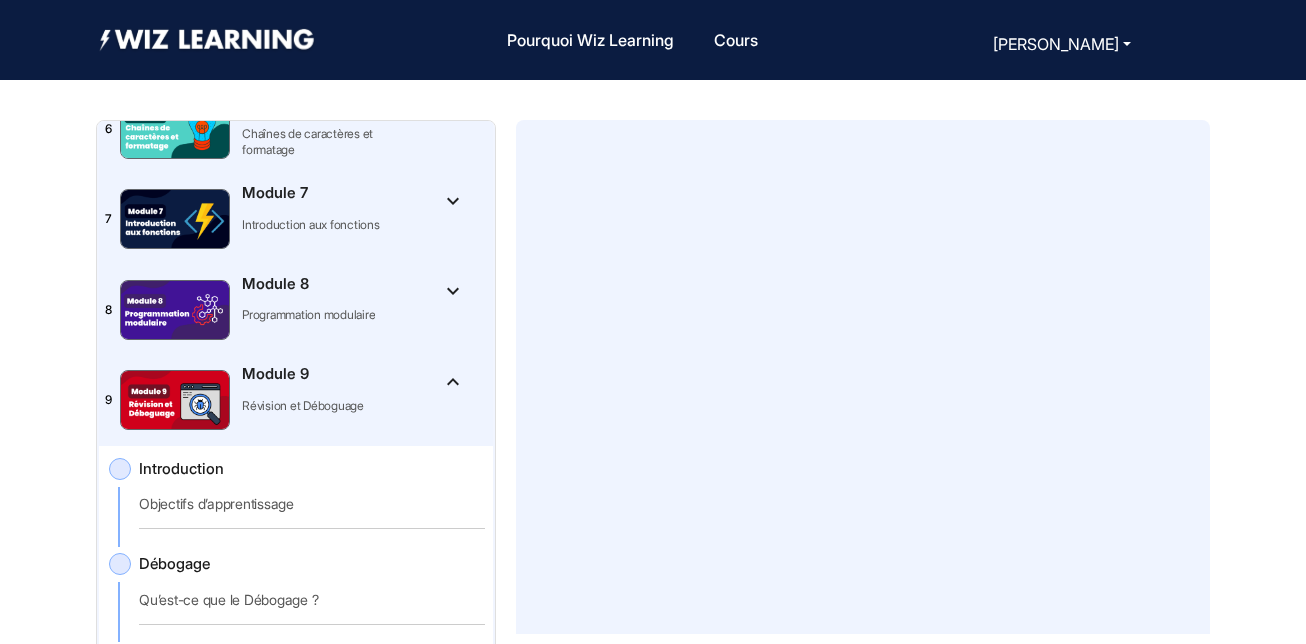 scroll, scrollTop: 744, scrollLeft: 0, axis: vertical 